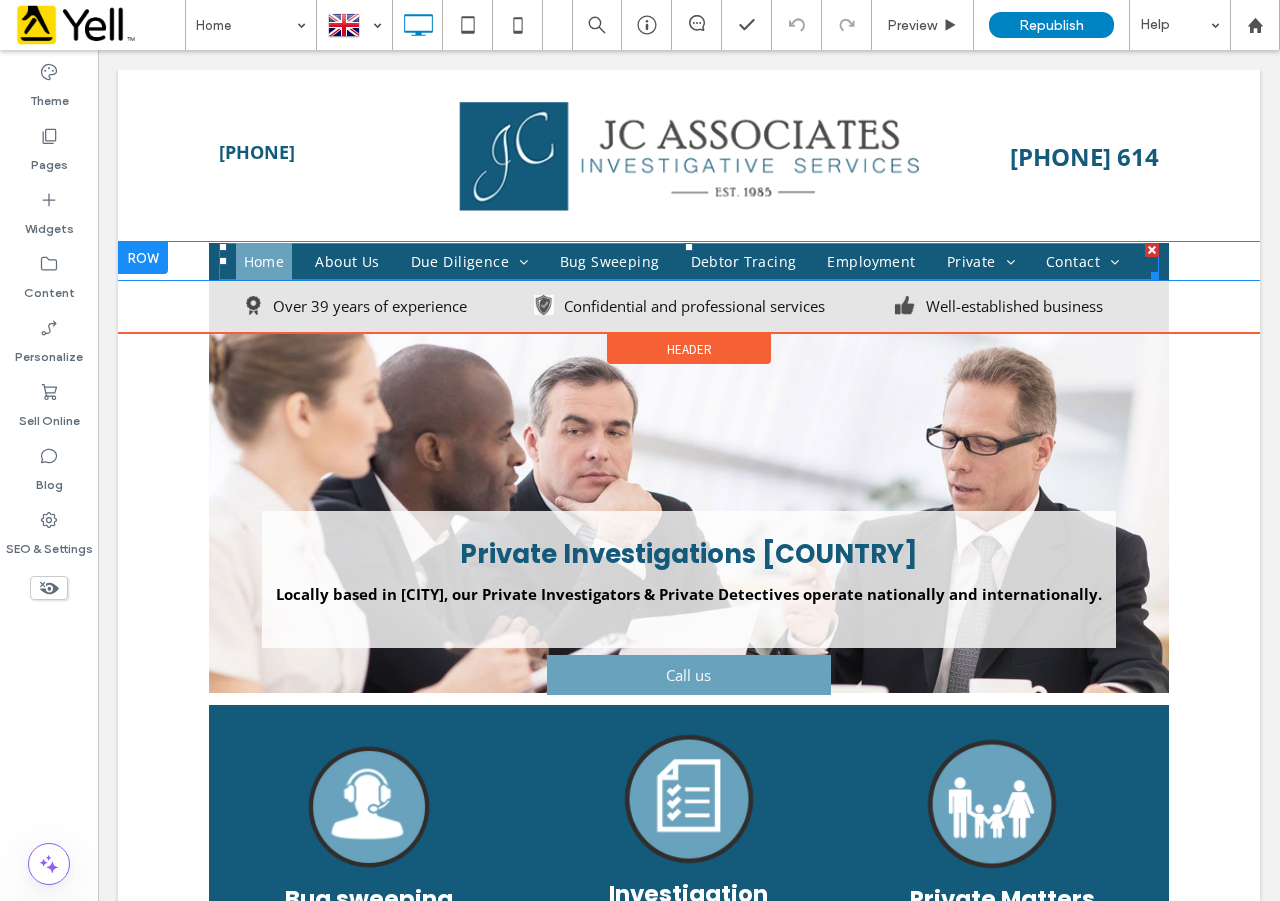 scroll, scrollTop: 0, scrollLeft: 0, axis: both 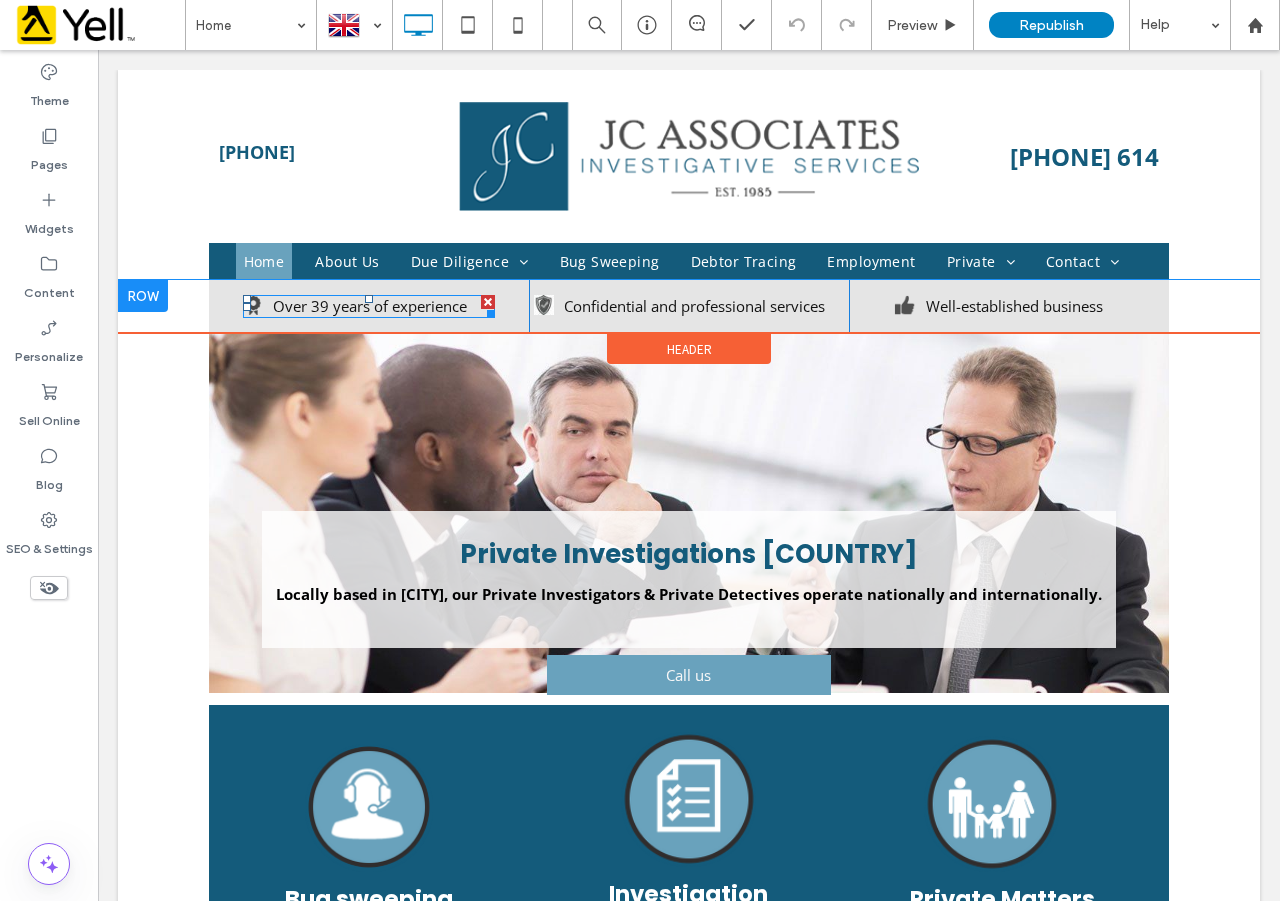 click at bounding box center (369, 306) 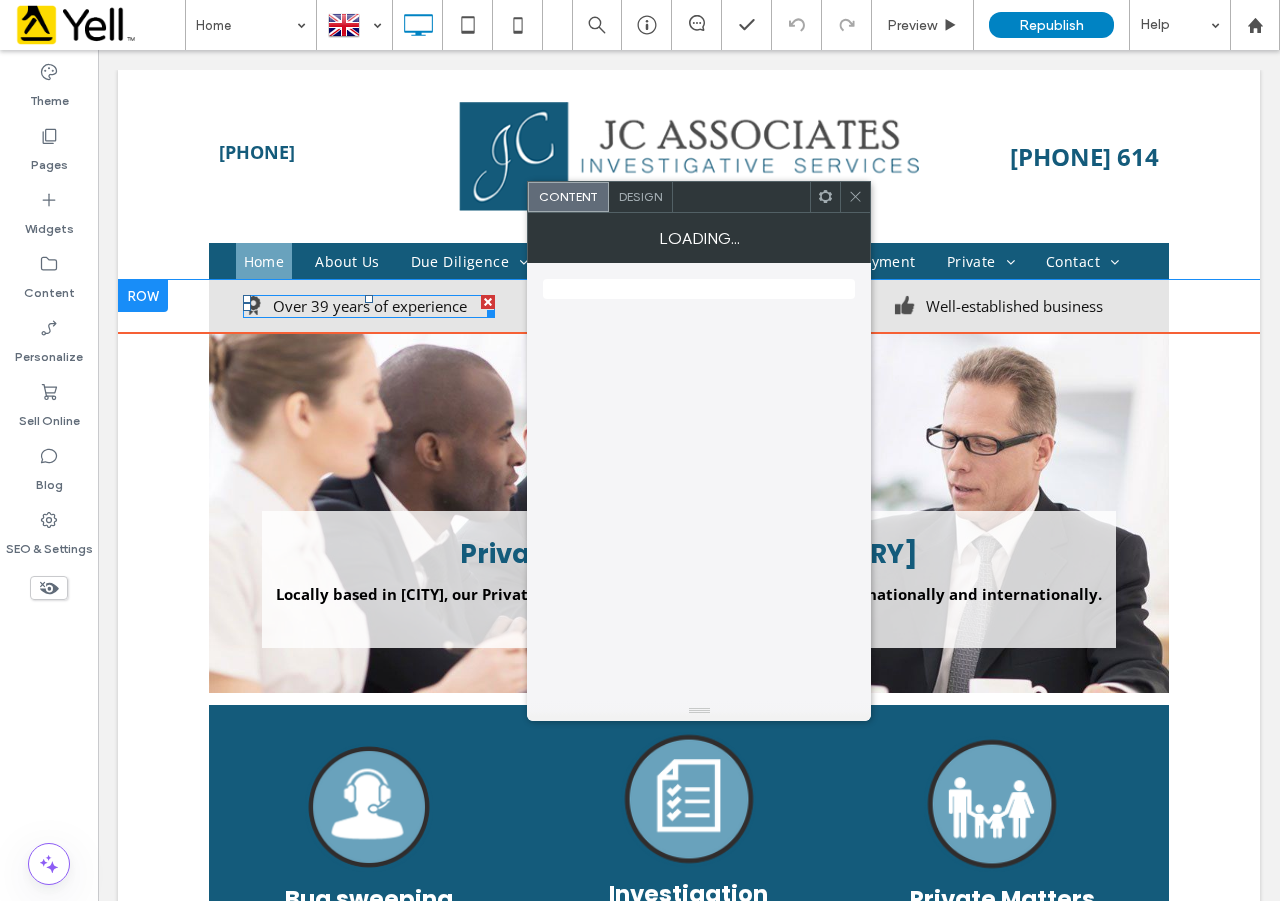 click on "Over 39 years of experience" at bounding box center (369, 306) 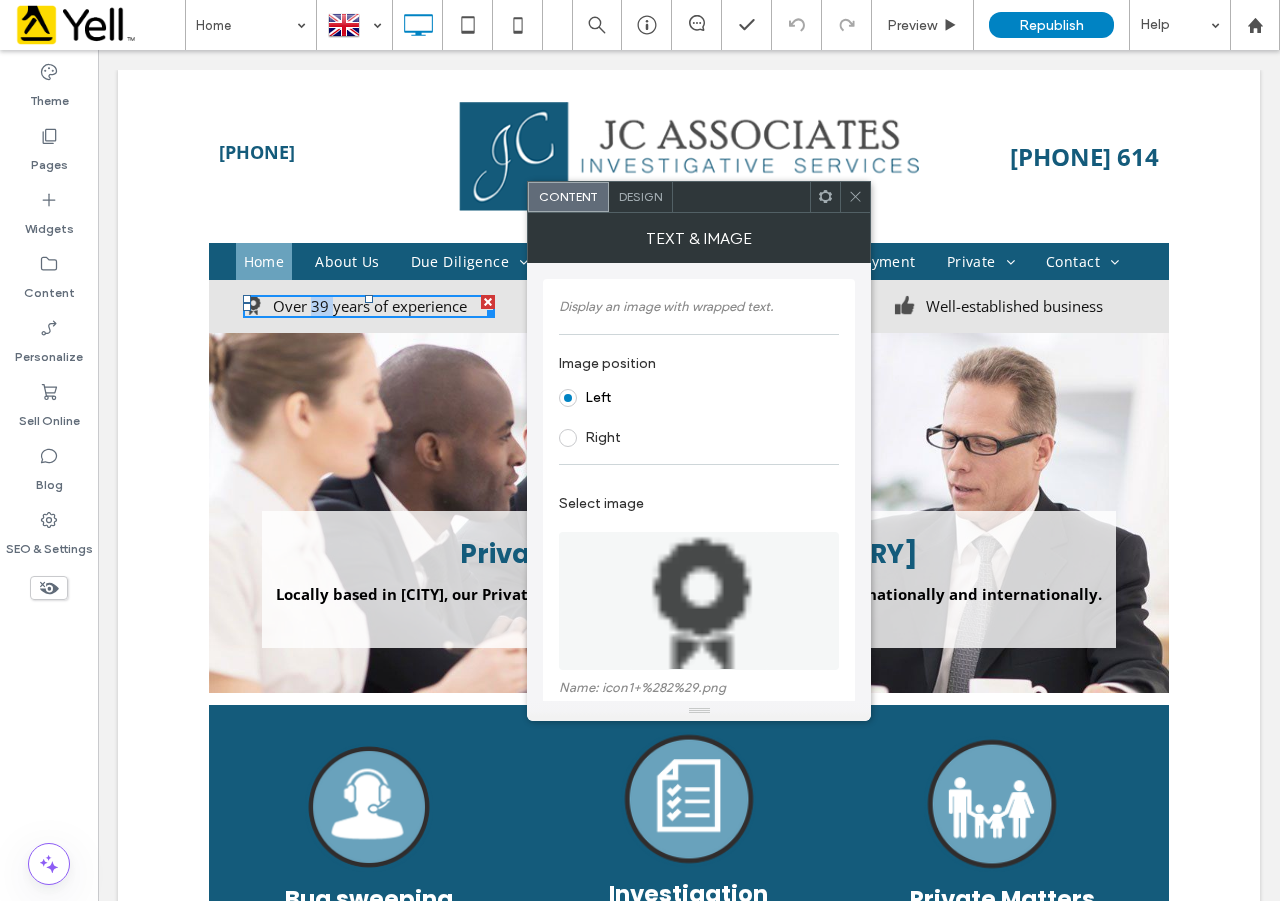 click on "Over 39 years of experience" at bounding box center (369, 306) 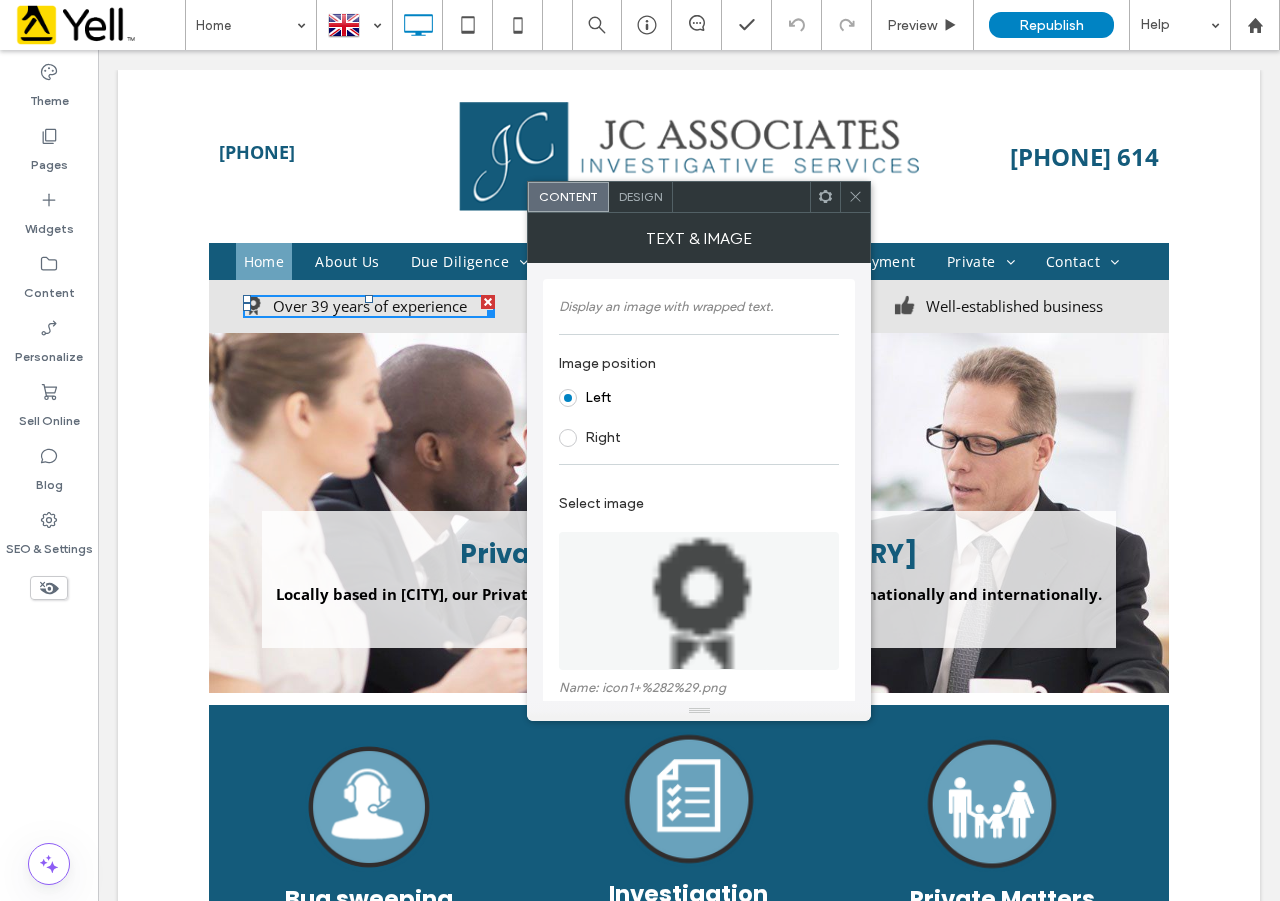 click on "Design" at bounding box center [641, 197] 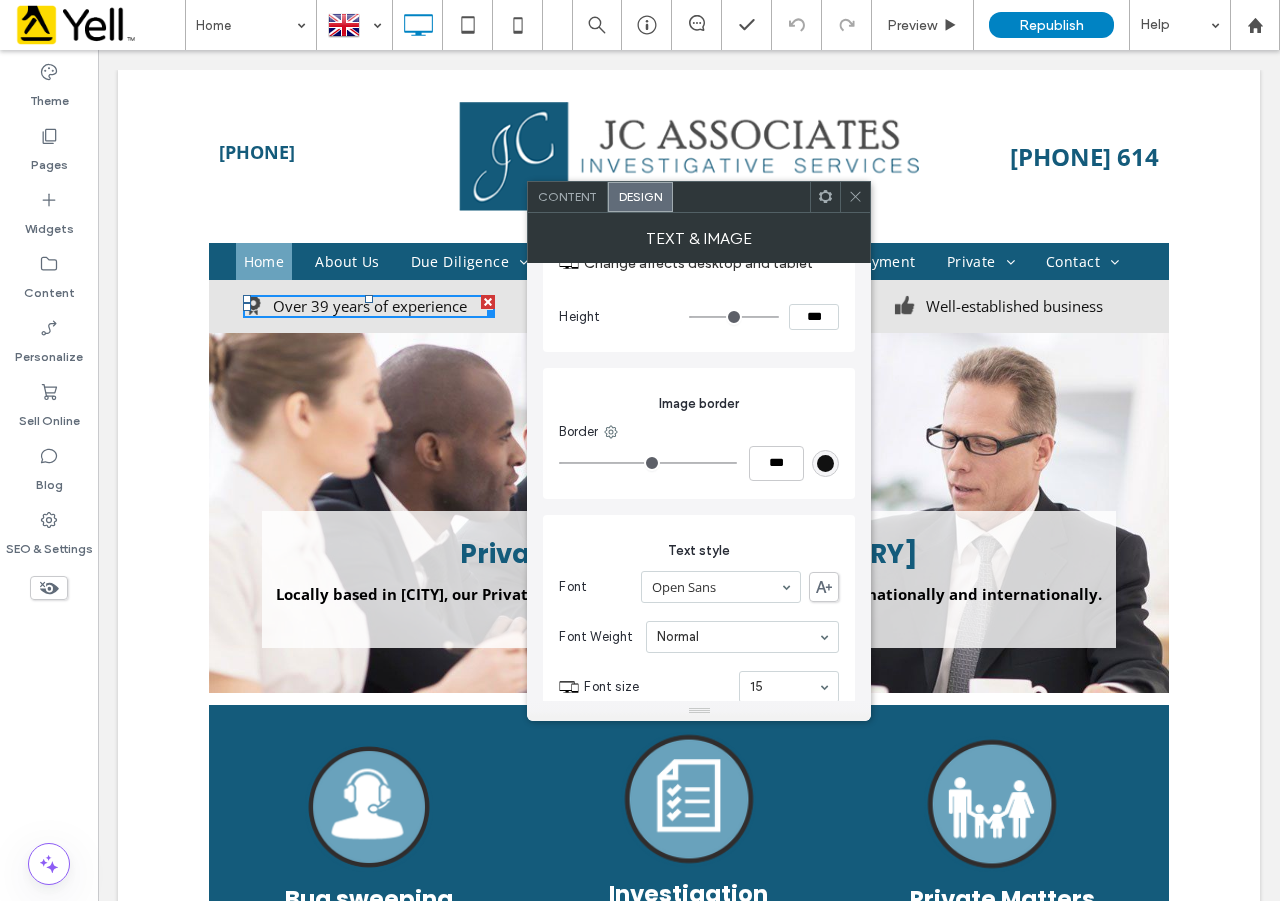 scroll, scrollTop: 247, scrollLeft: 0, axis: vertical 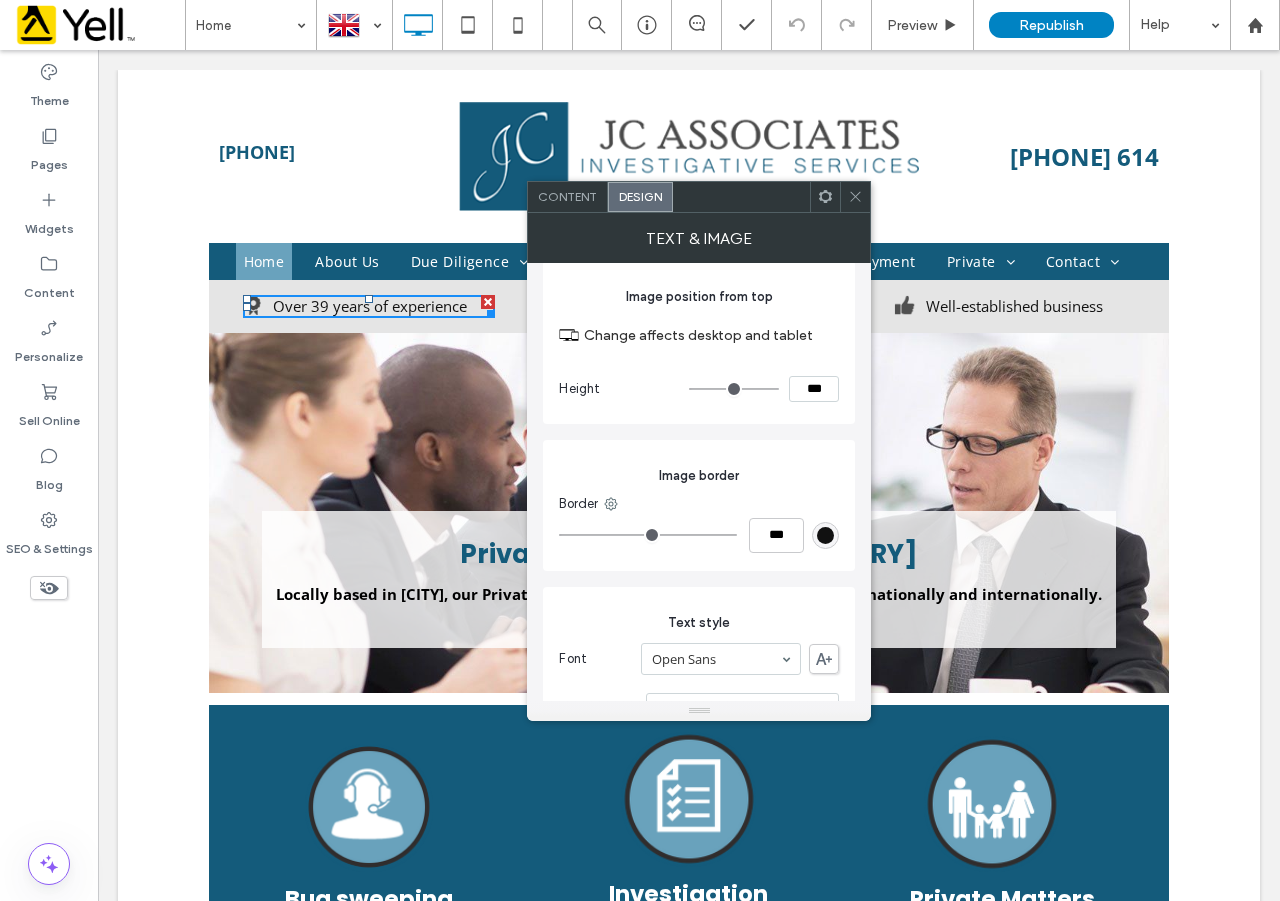 click on "Over 39 years of experience" at bounding box center [369, 306] 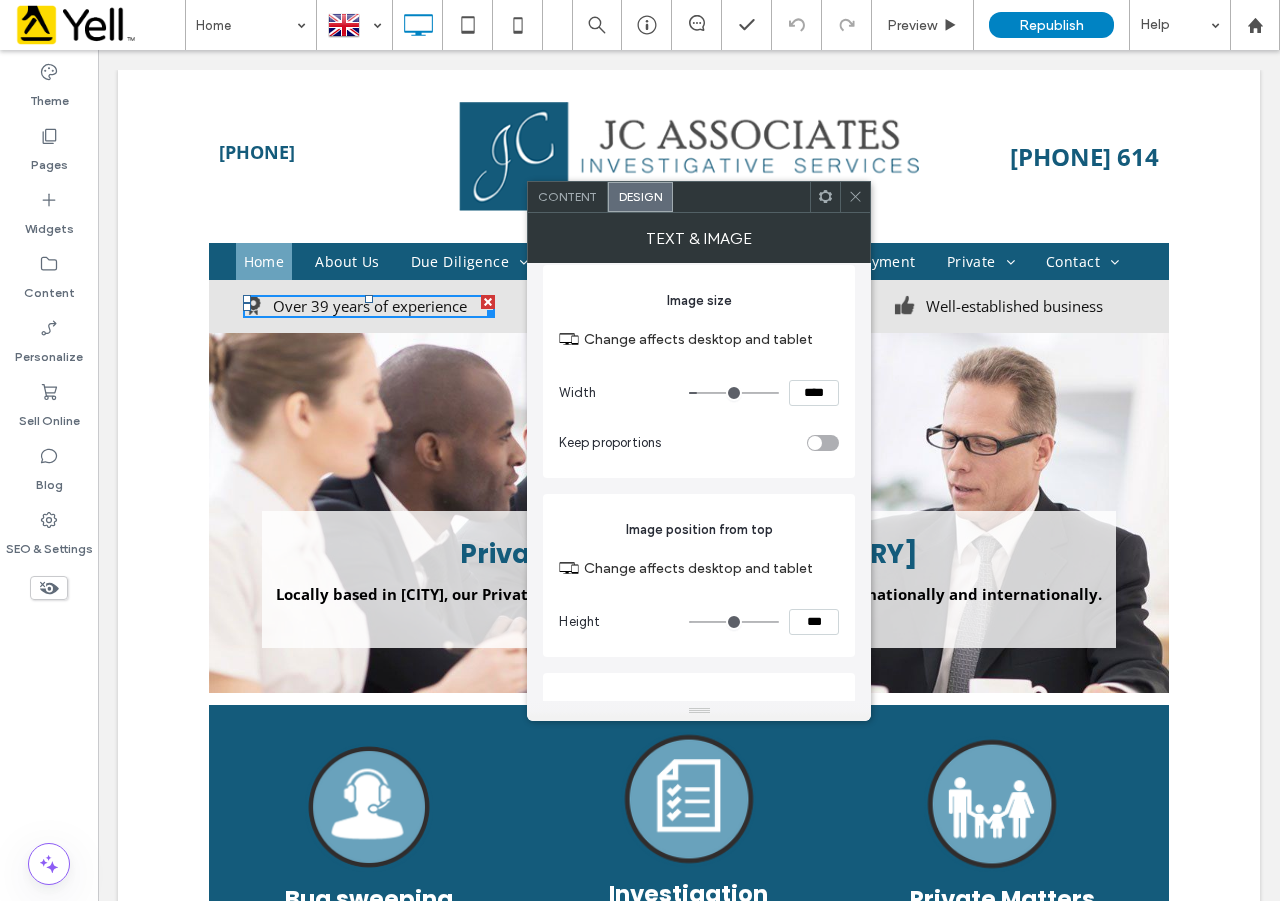 scroll, scrollTop: 0, scrollLeft: 0, axis: both 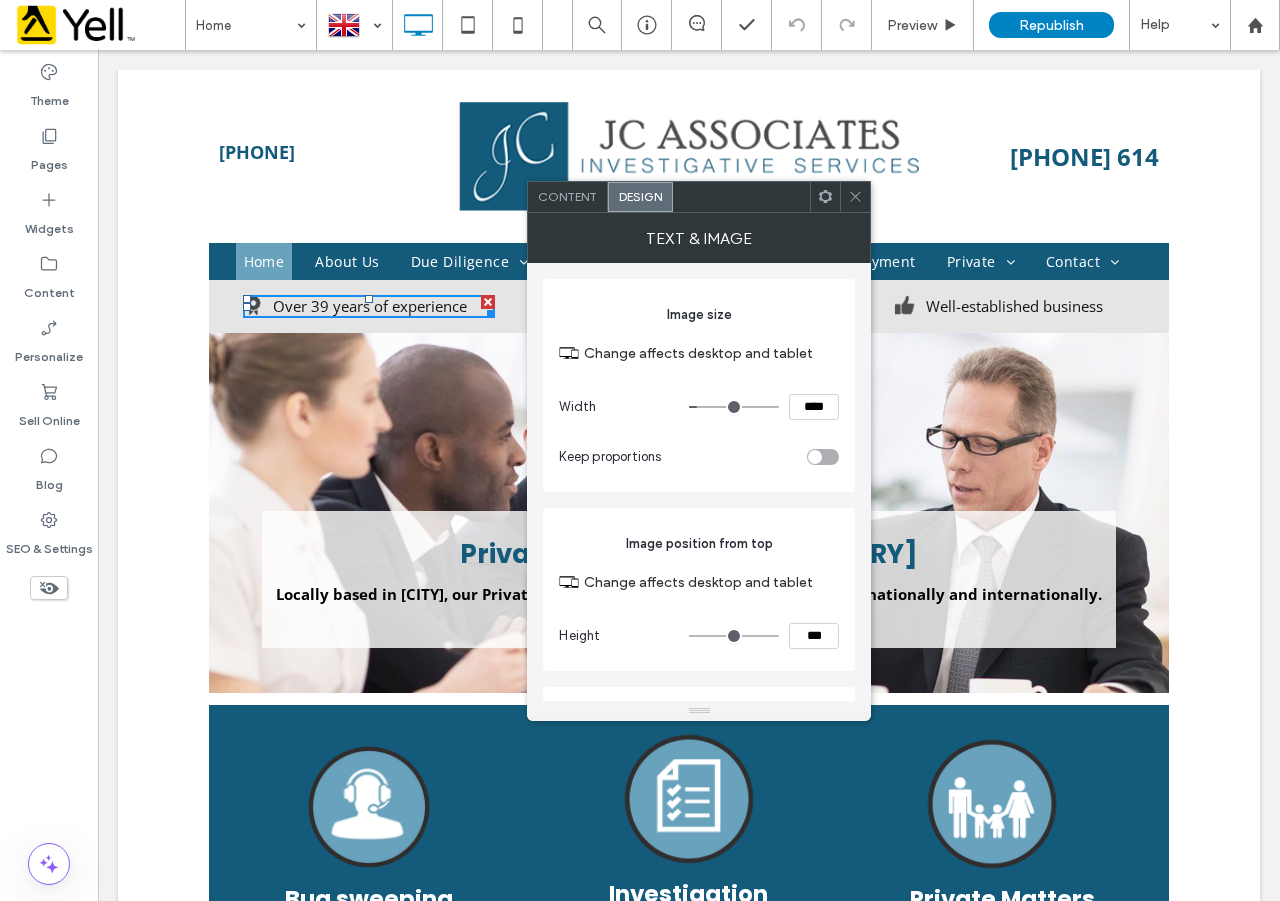click at bounding box center [855, 197] 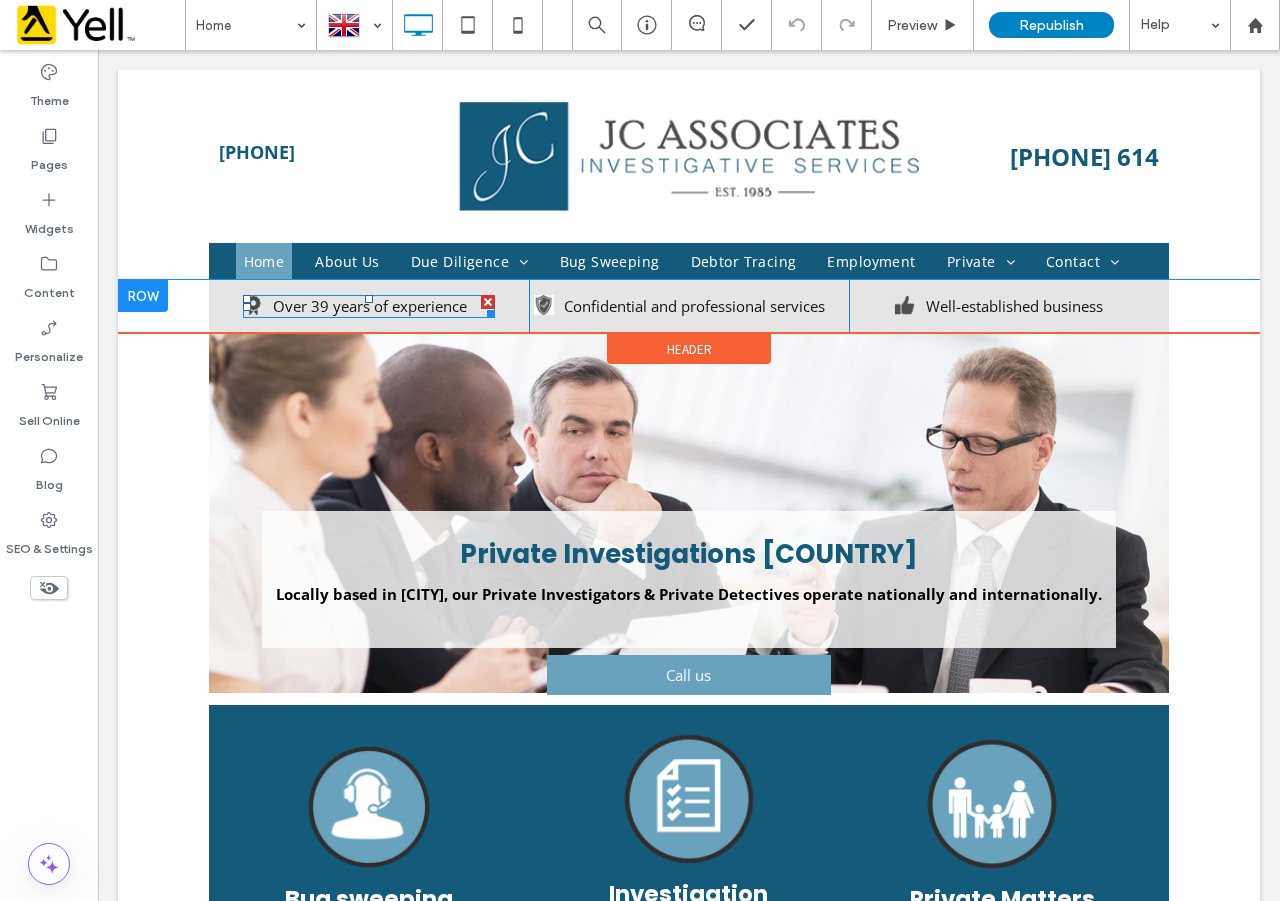 click at bounding box center [369, 306] 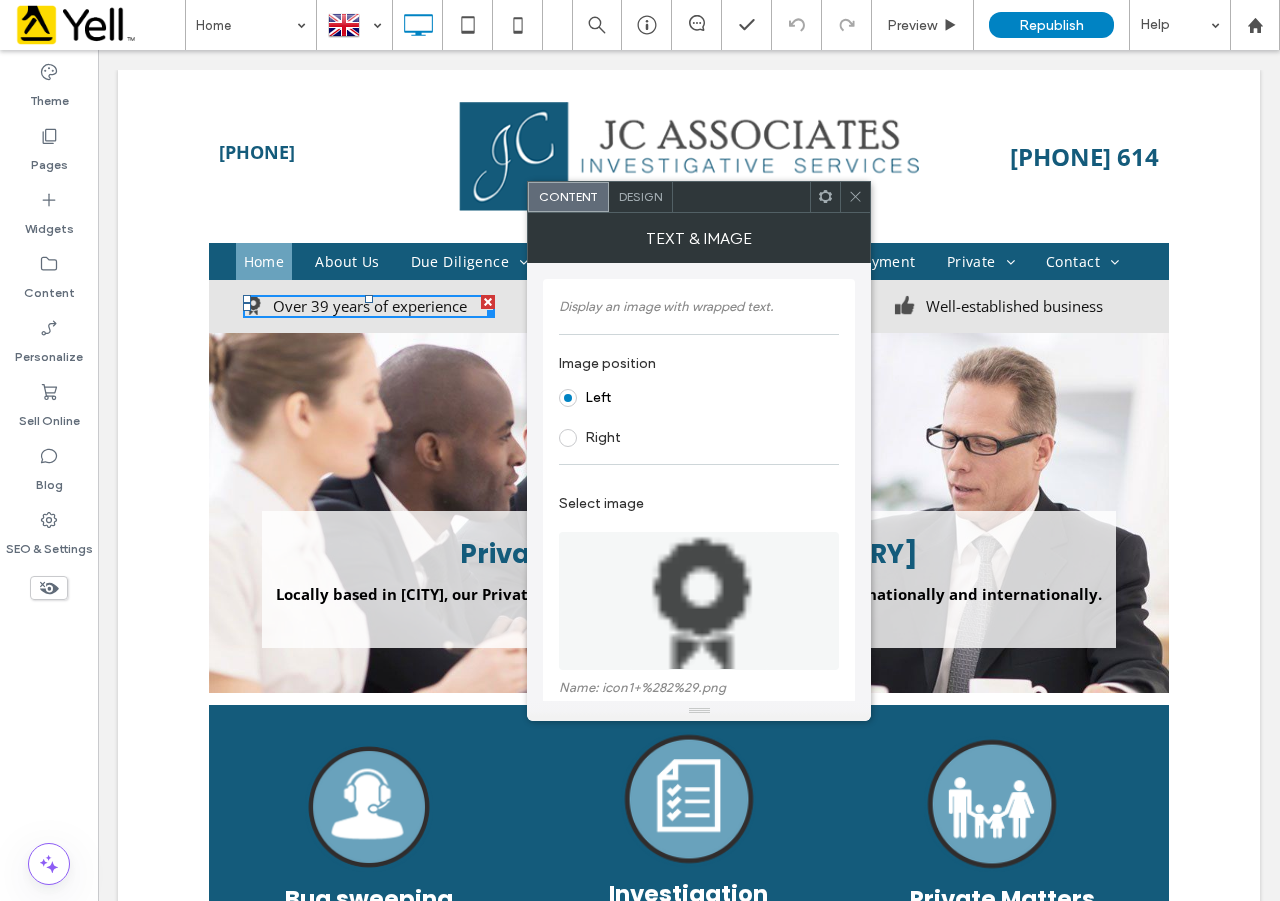 click on "Over 39 years of experience" at bounding box center (369, 306) 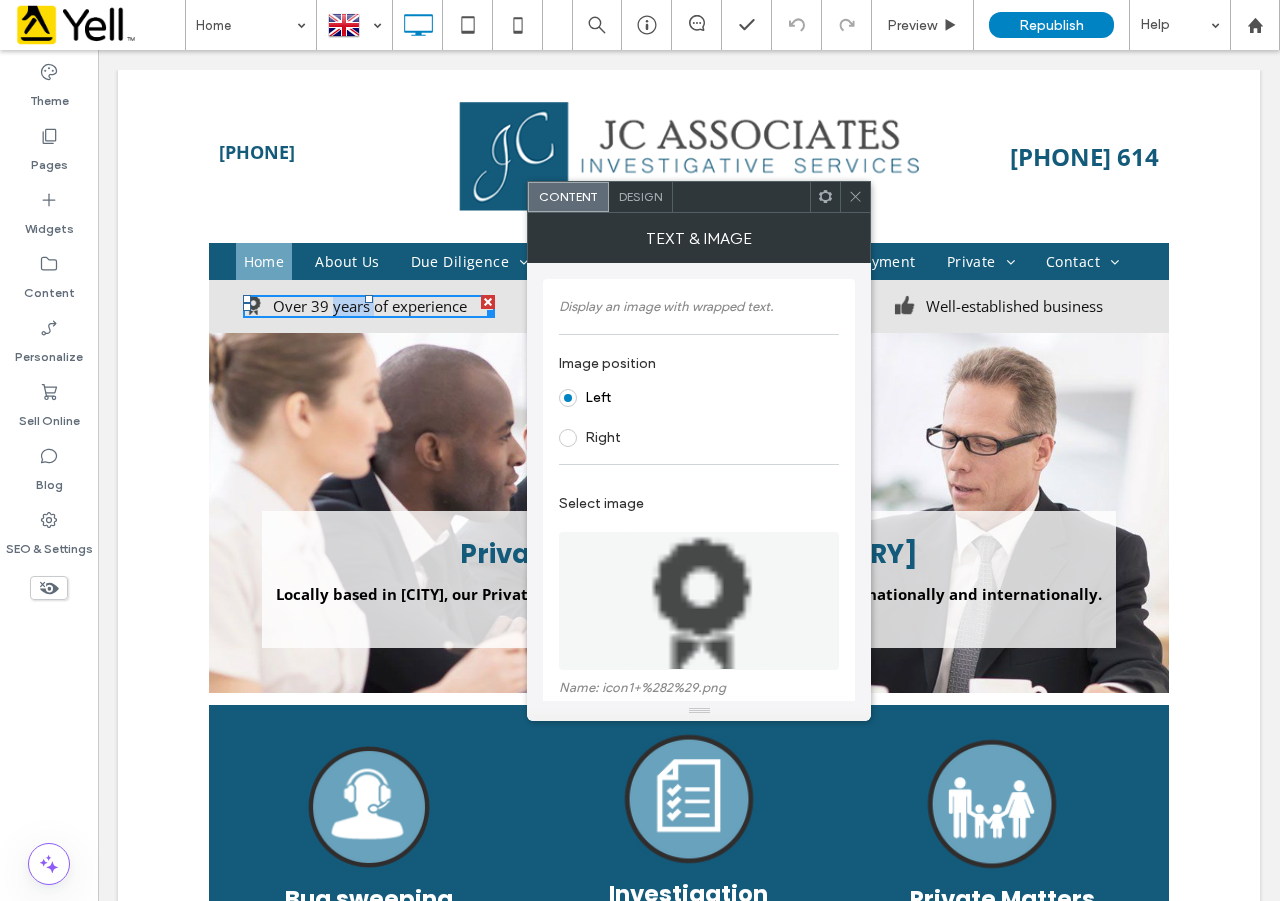 click on "Over 39 years of experience" at bounding box center [369, 306] 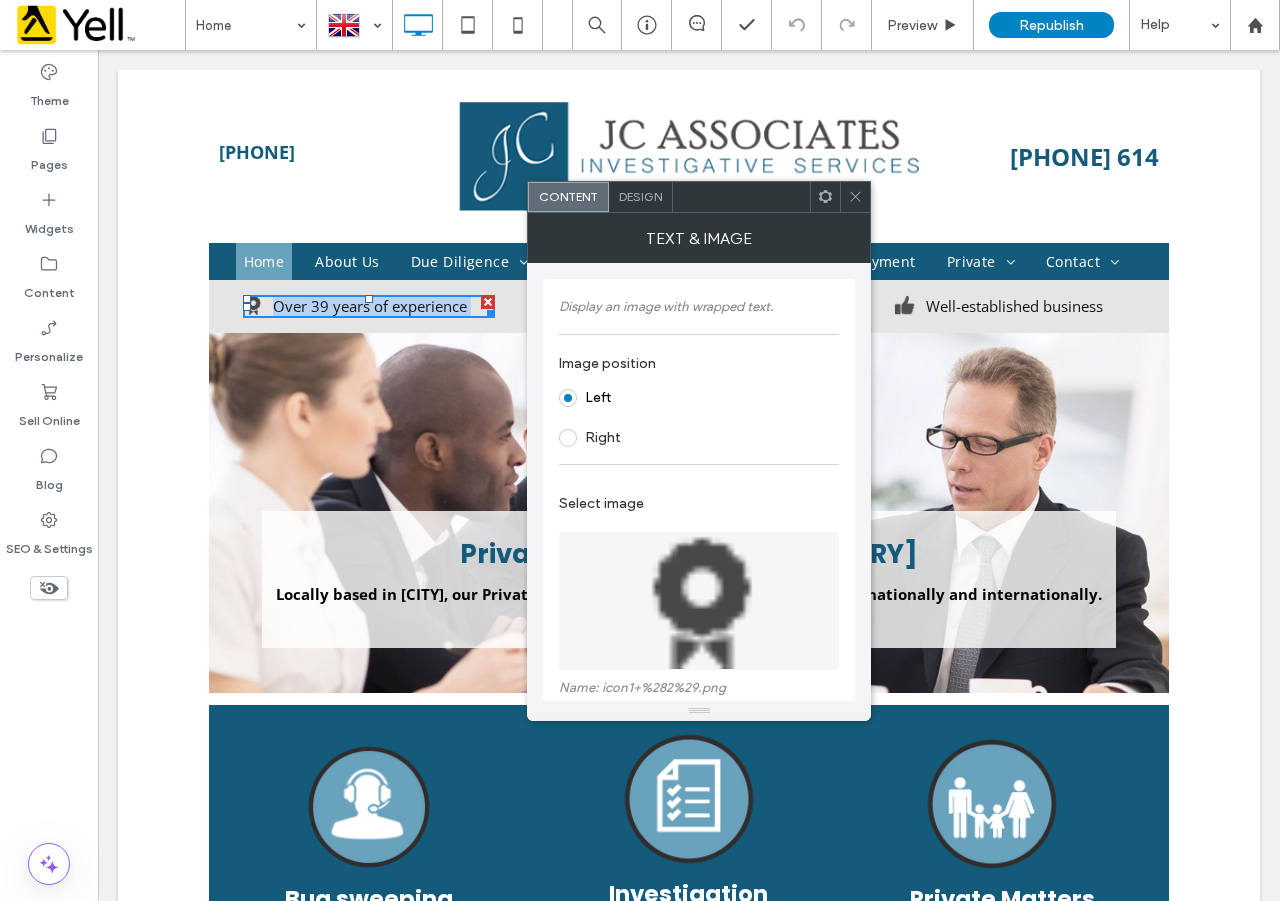 click on "Over 39 years of experience" at bounding box center [369, 306] 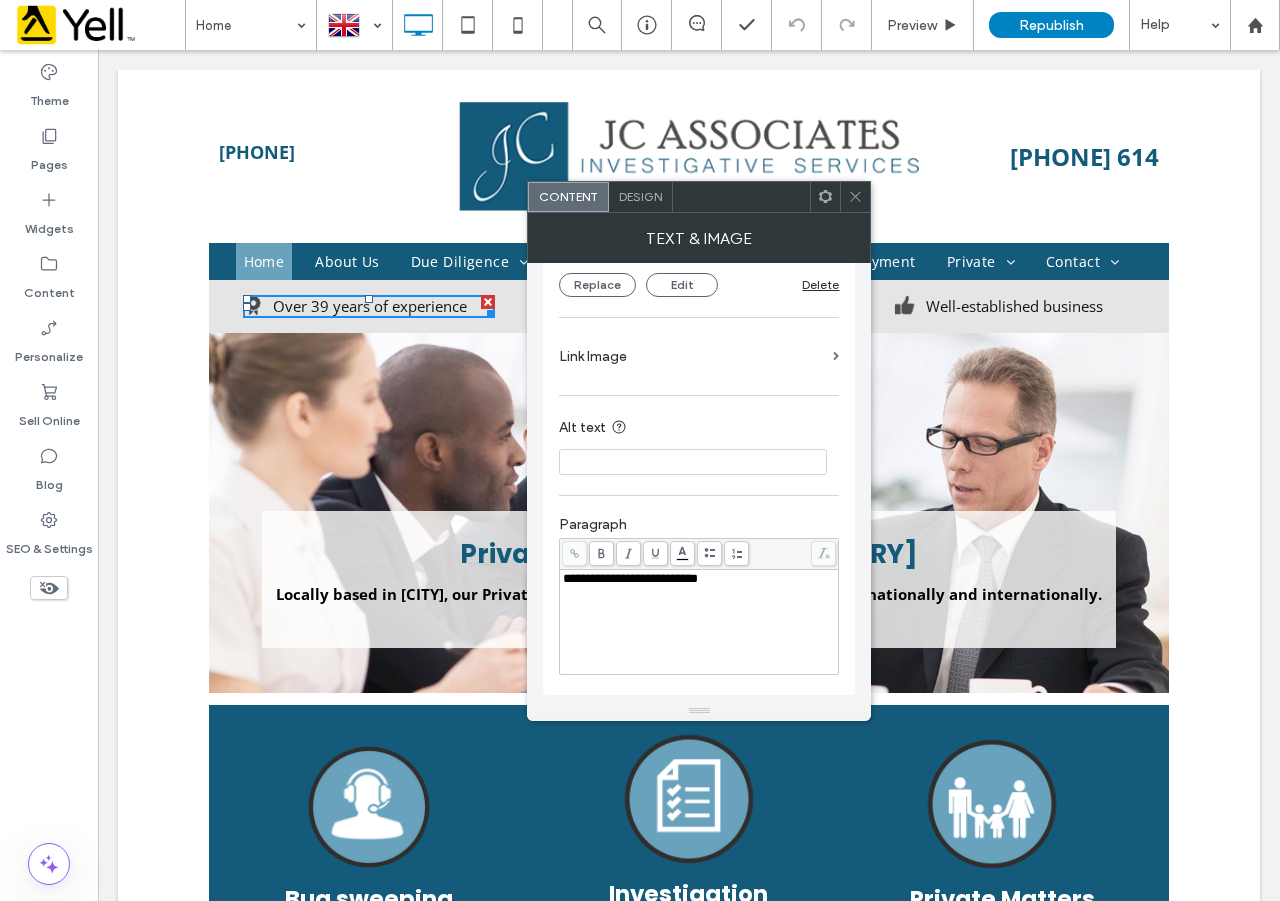 scroll, scrollTop: 472, scrollLeft: 0, axis: vertical 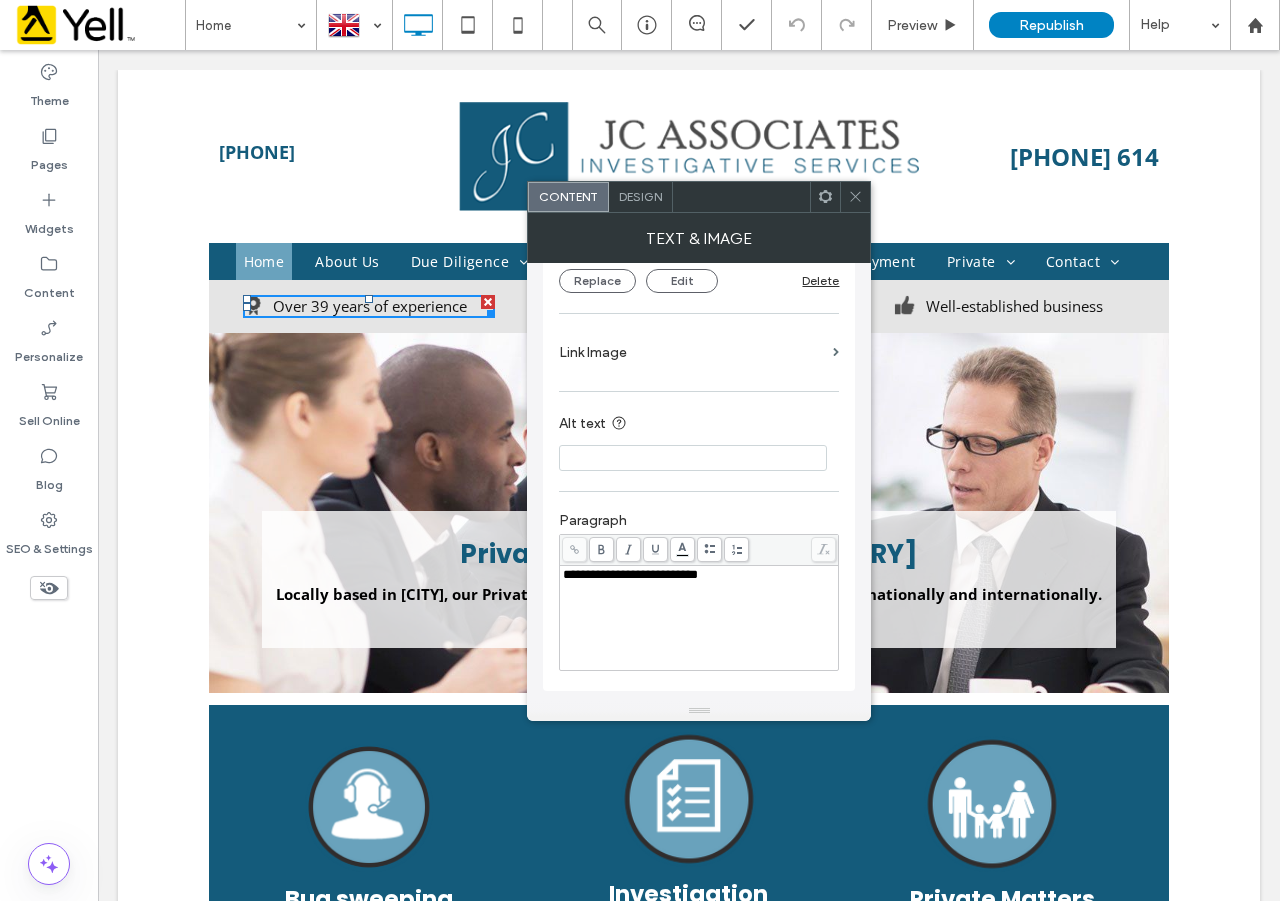 click on "**********" at bounding box center [630, 574] 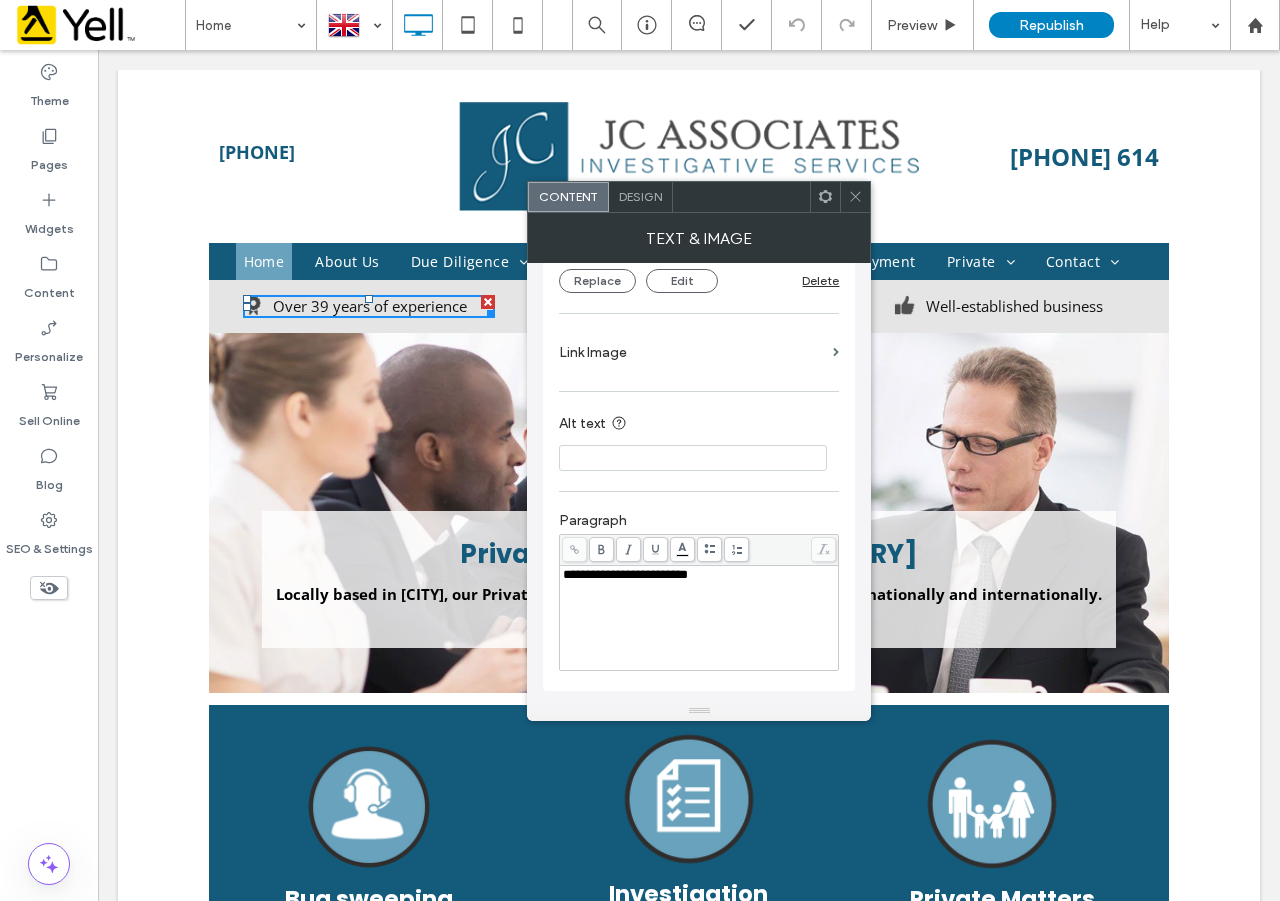 type 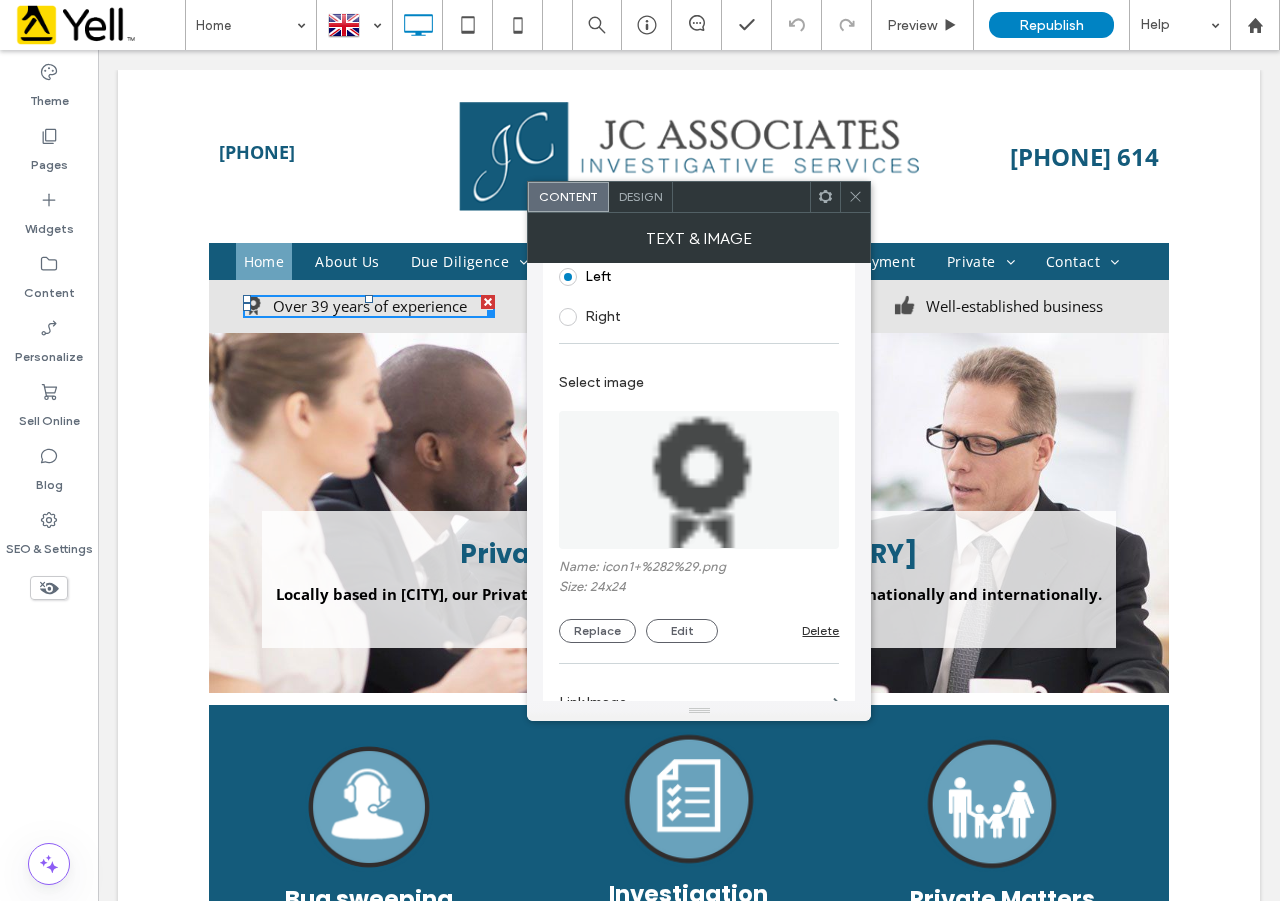 scroll, scrollTop: 0, scrollLeft: 0, axis: both 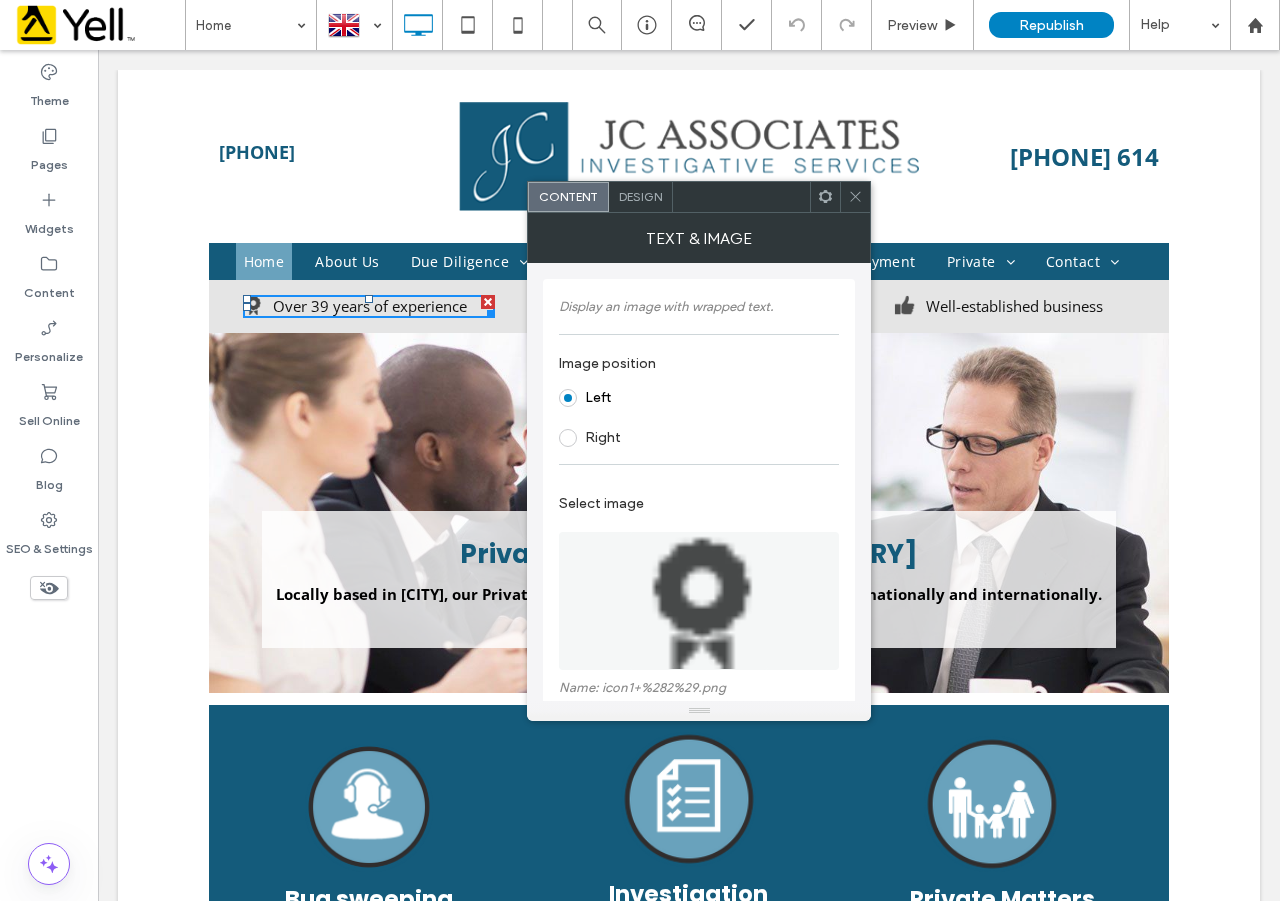 click on "Design" at bounding box center [640, 196] 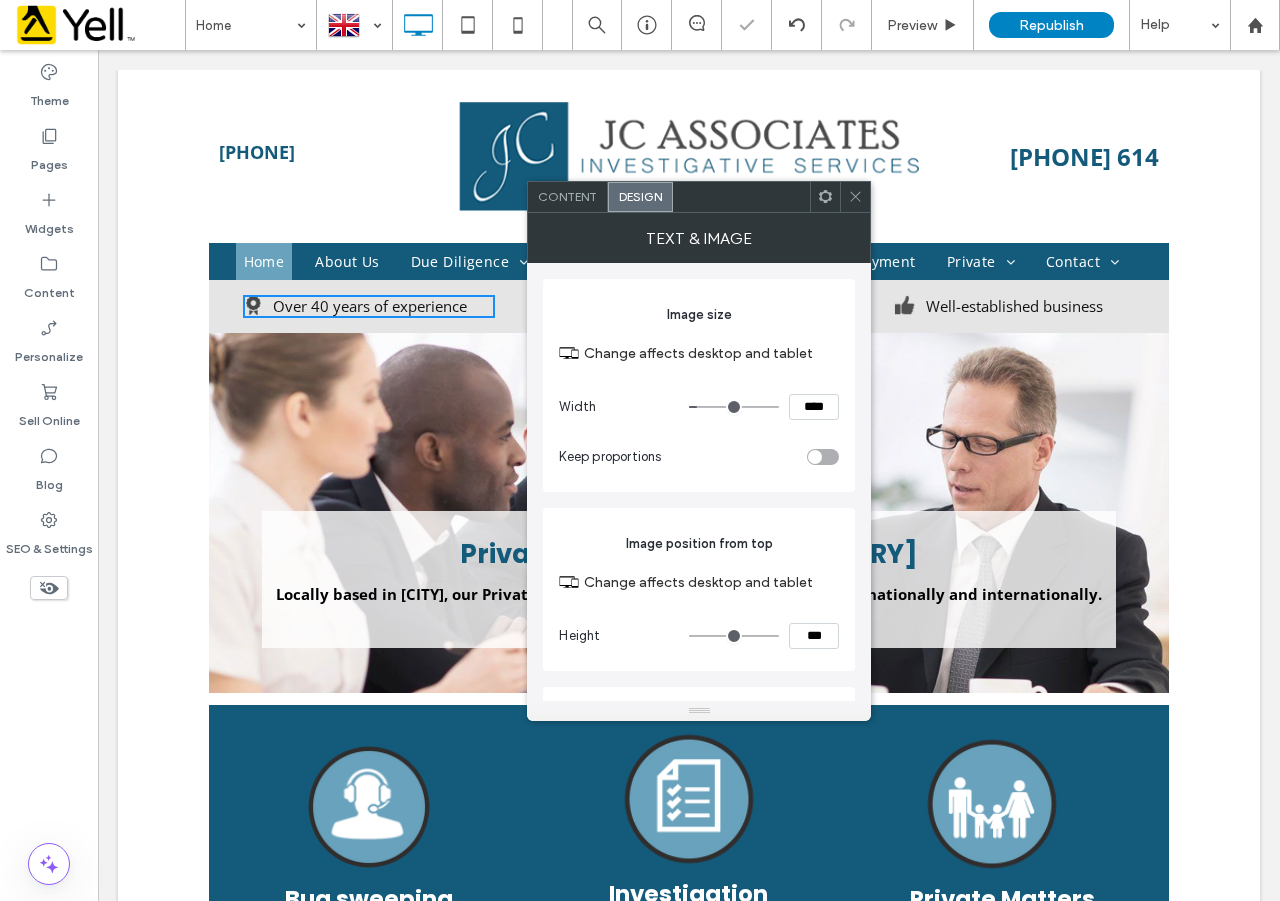 click 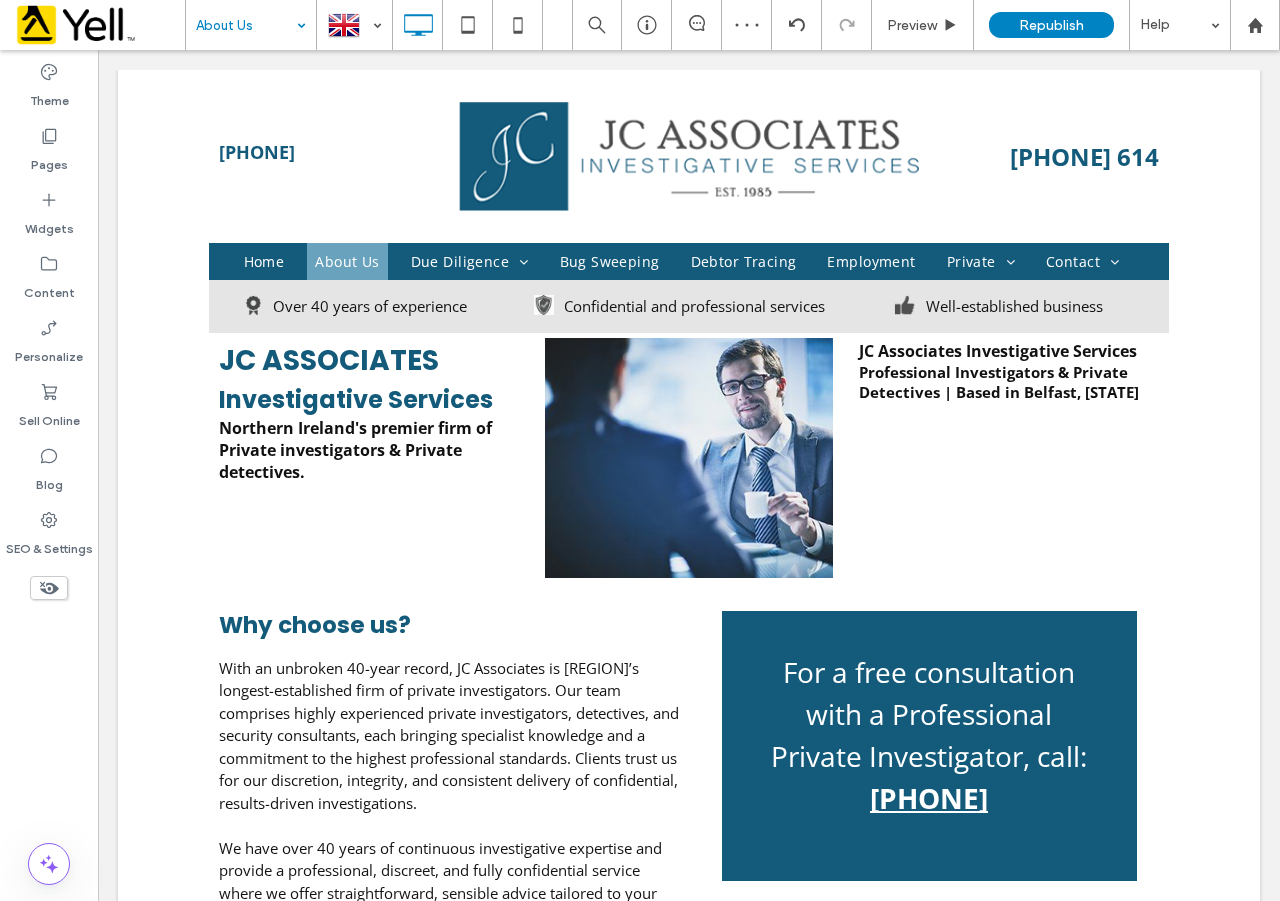 scroll, scrollTop: 0, scrollLeft: 0, axis: both 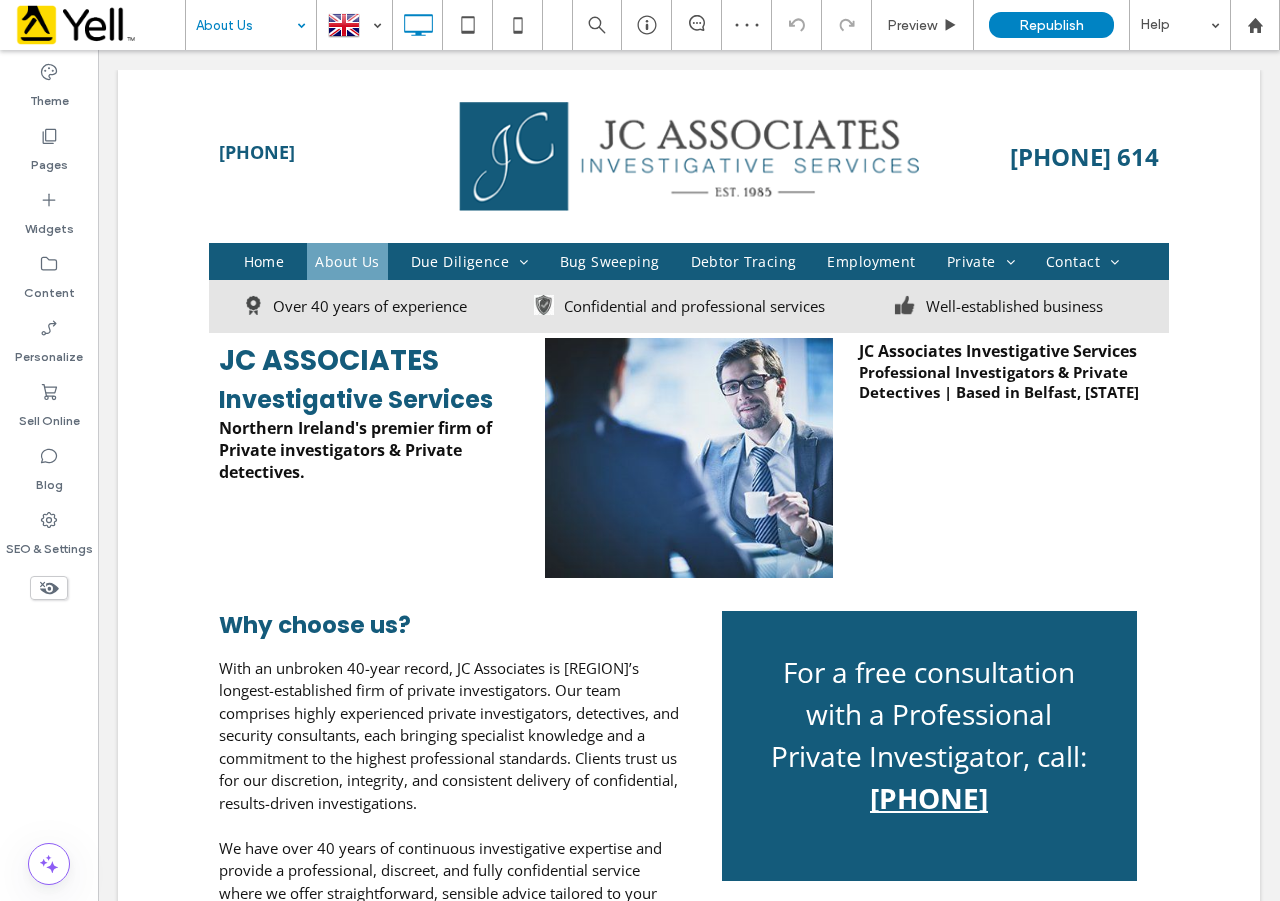click at bounding box center [246, 25] 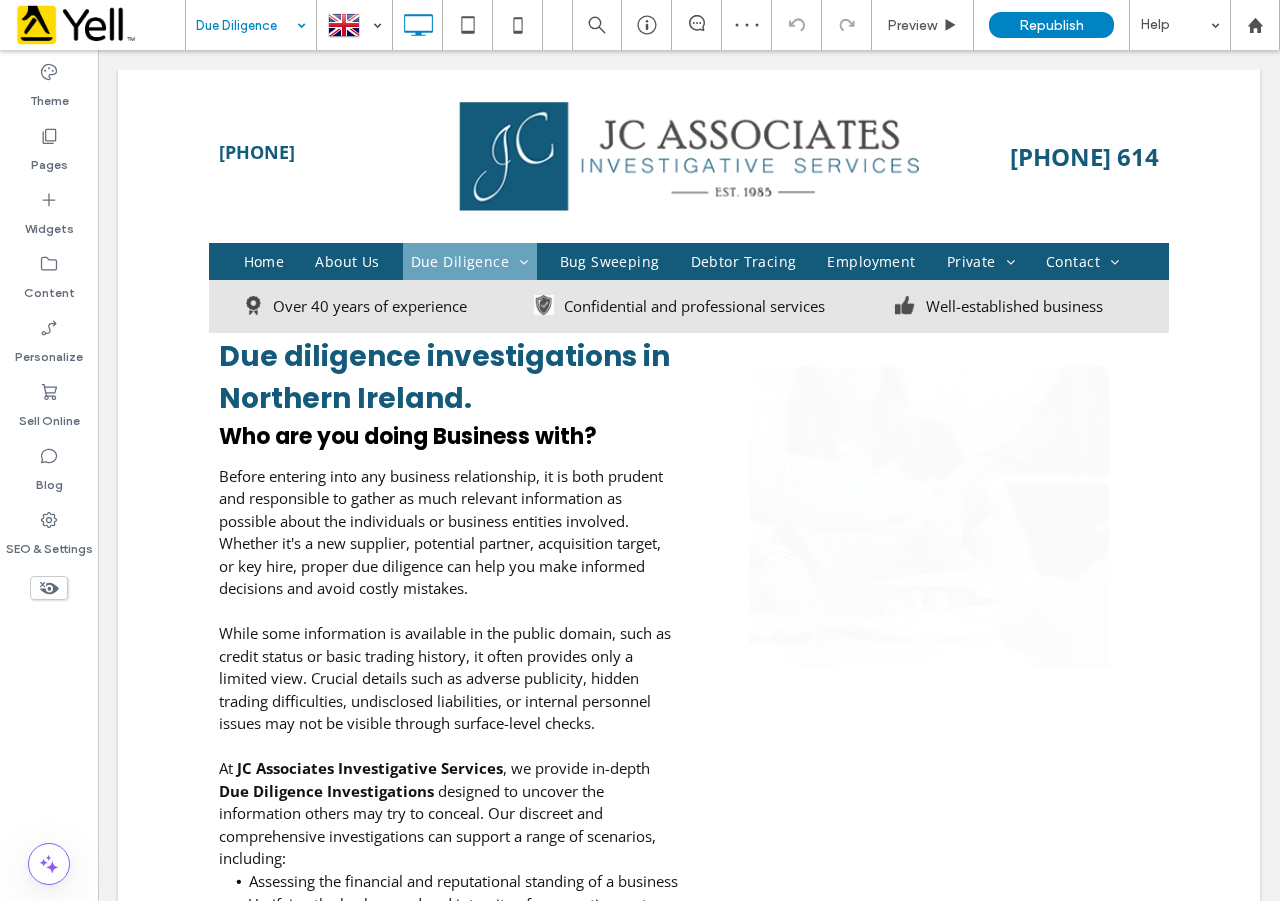 scroll, scrollTop: 0, scrollLeft: 0, axis: both 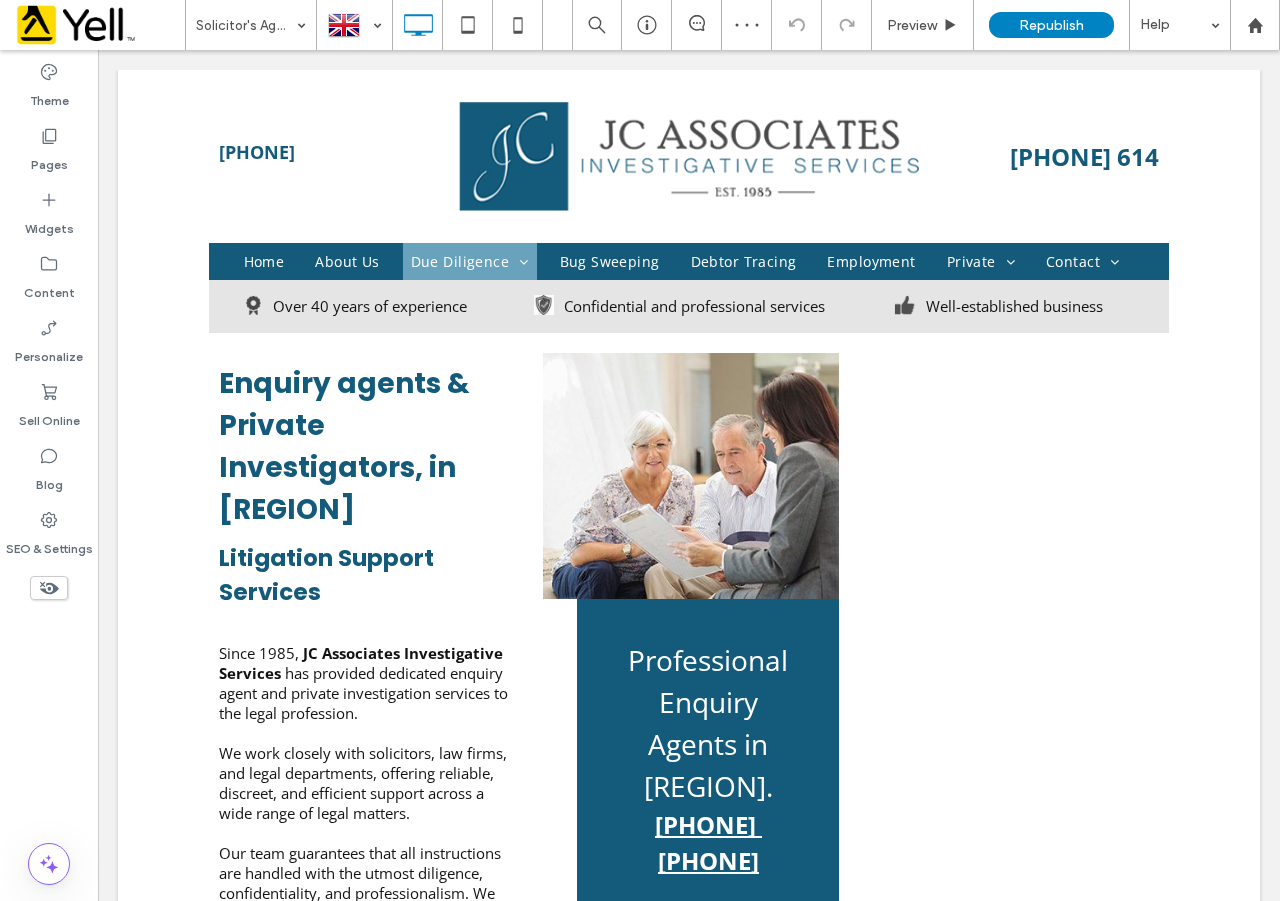 click at bounding box center [246, 25] 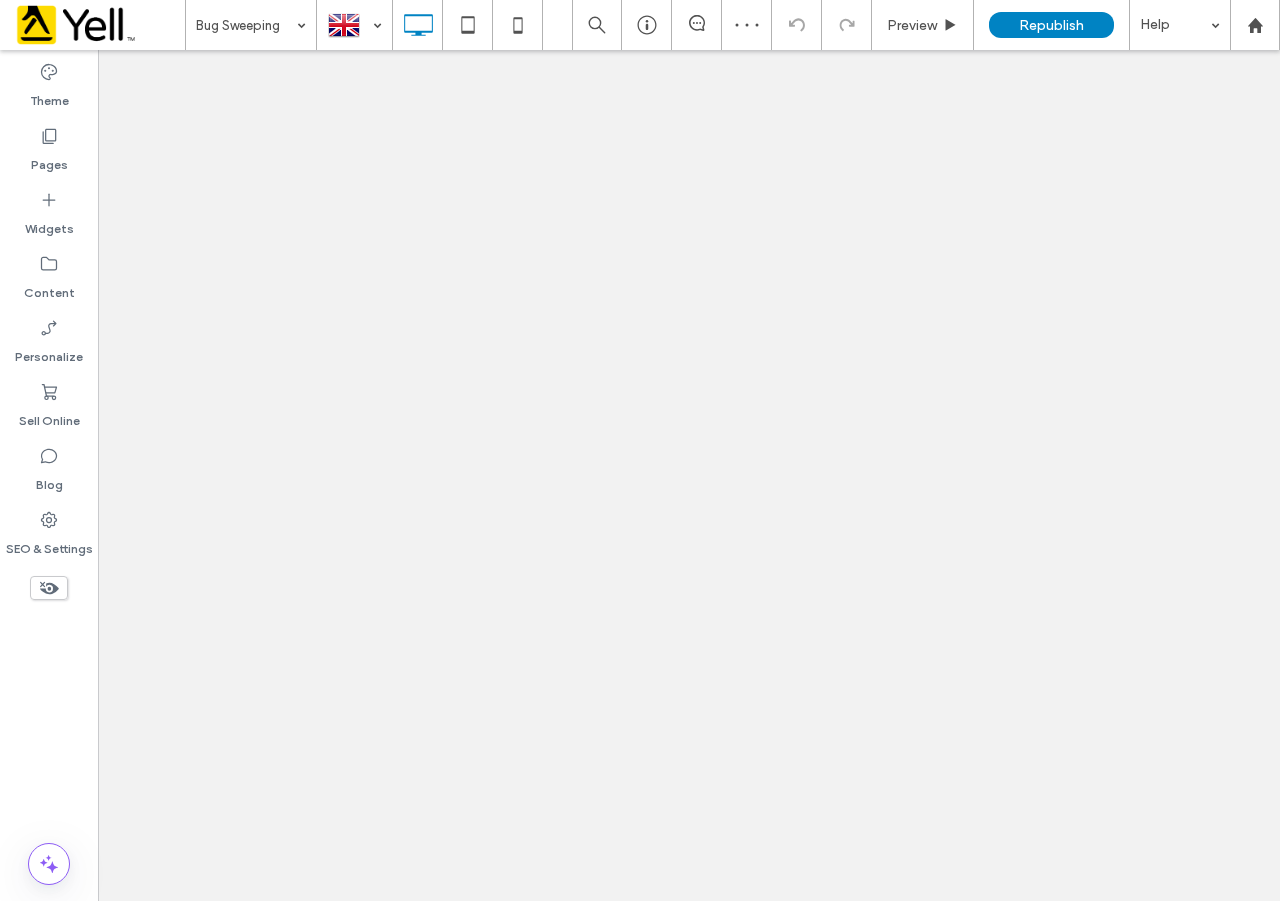 click at bounding box center (246, 25) 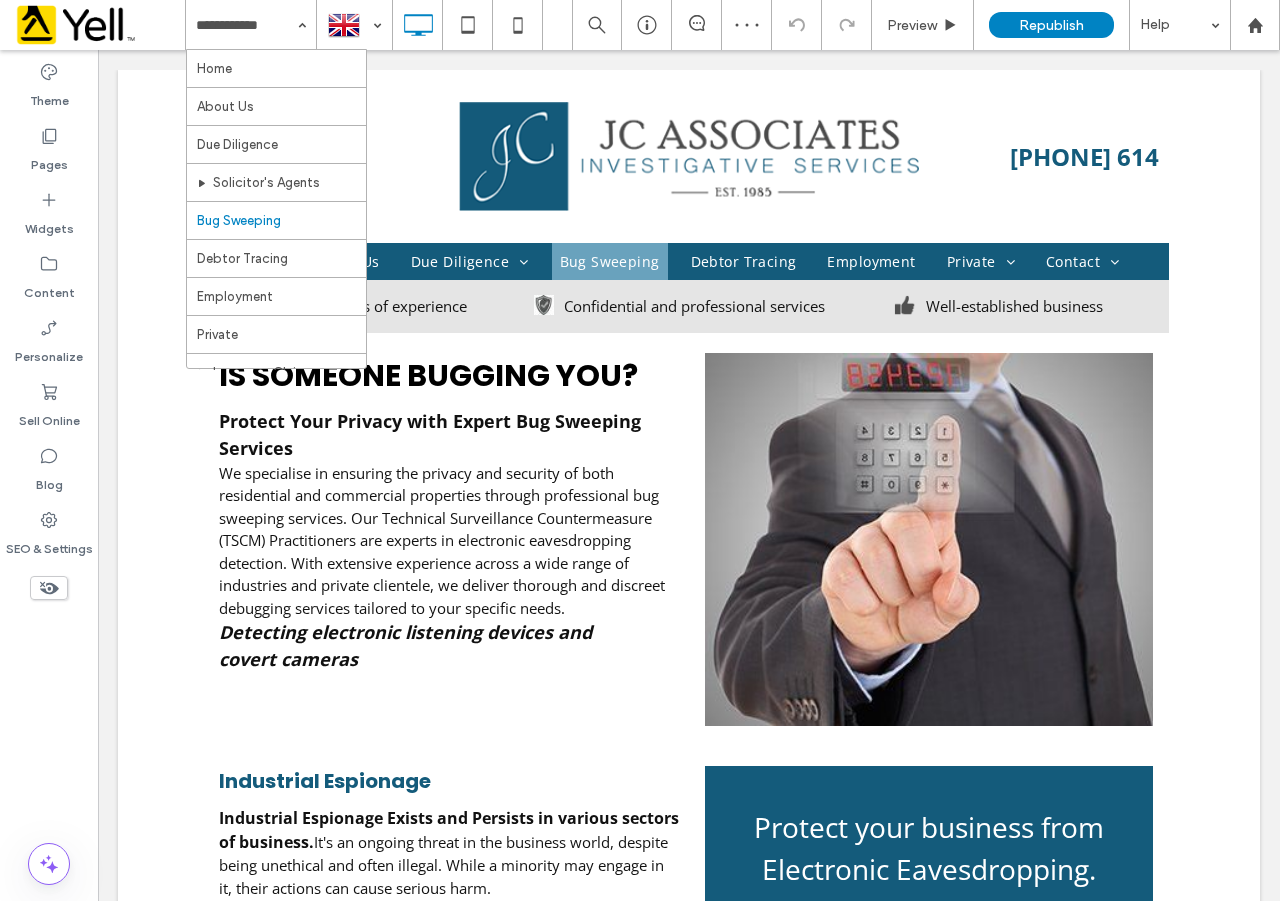 scroll, scrollTop: 0, scrollLeft: 0, axis: both 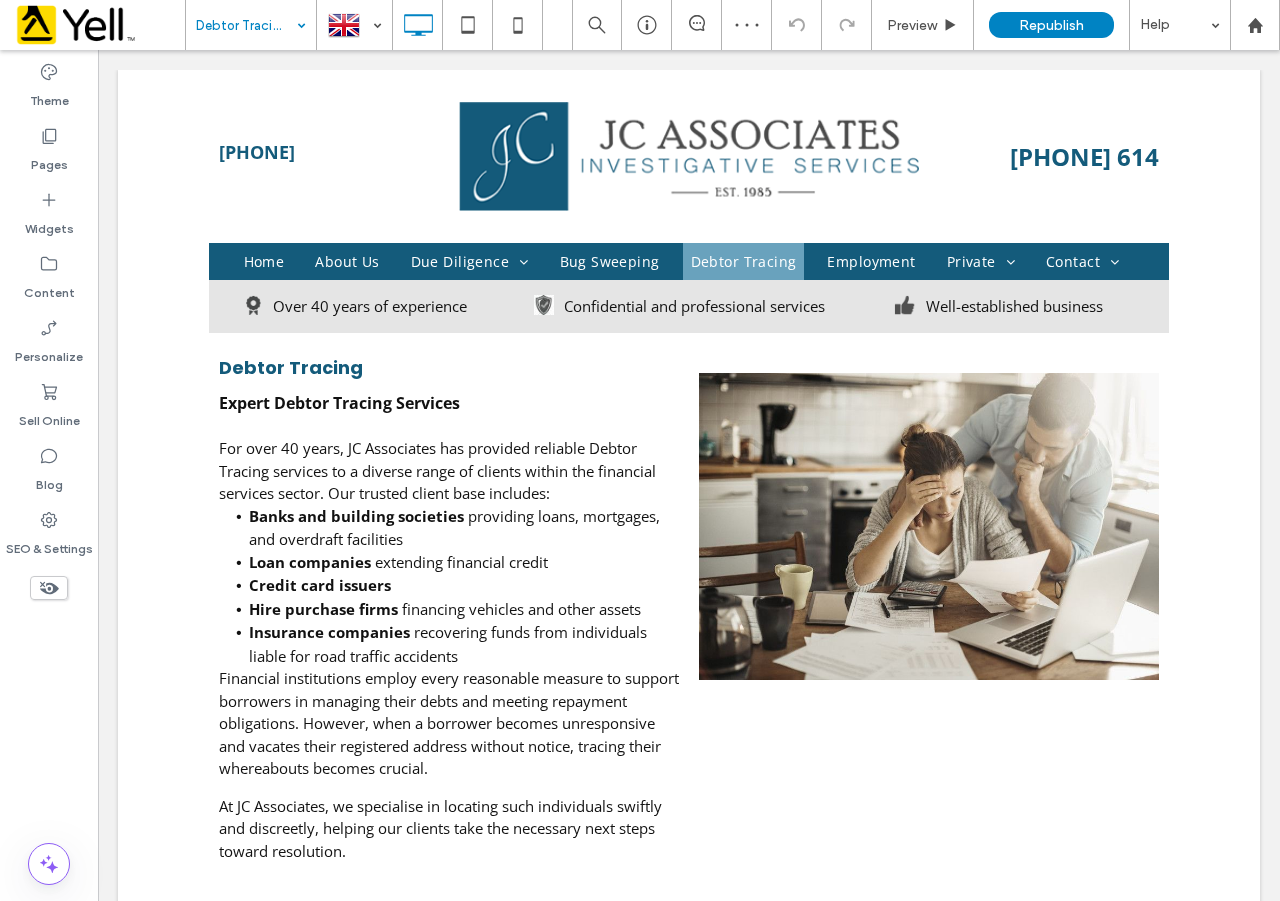 click on "Debtor Tracing" at bounding box center (251, 25) 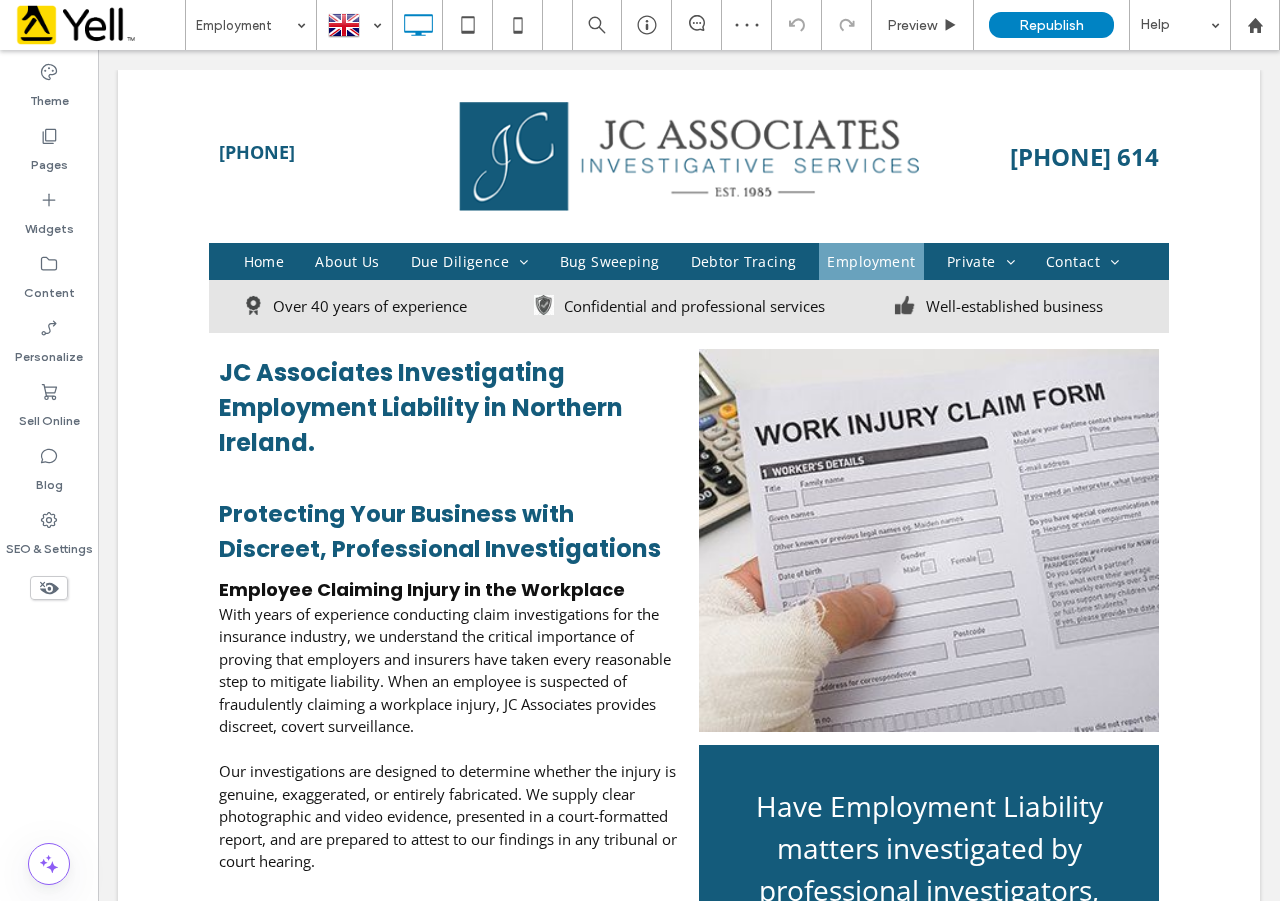 click at bounding box center [246, 25] 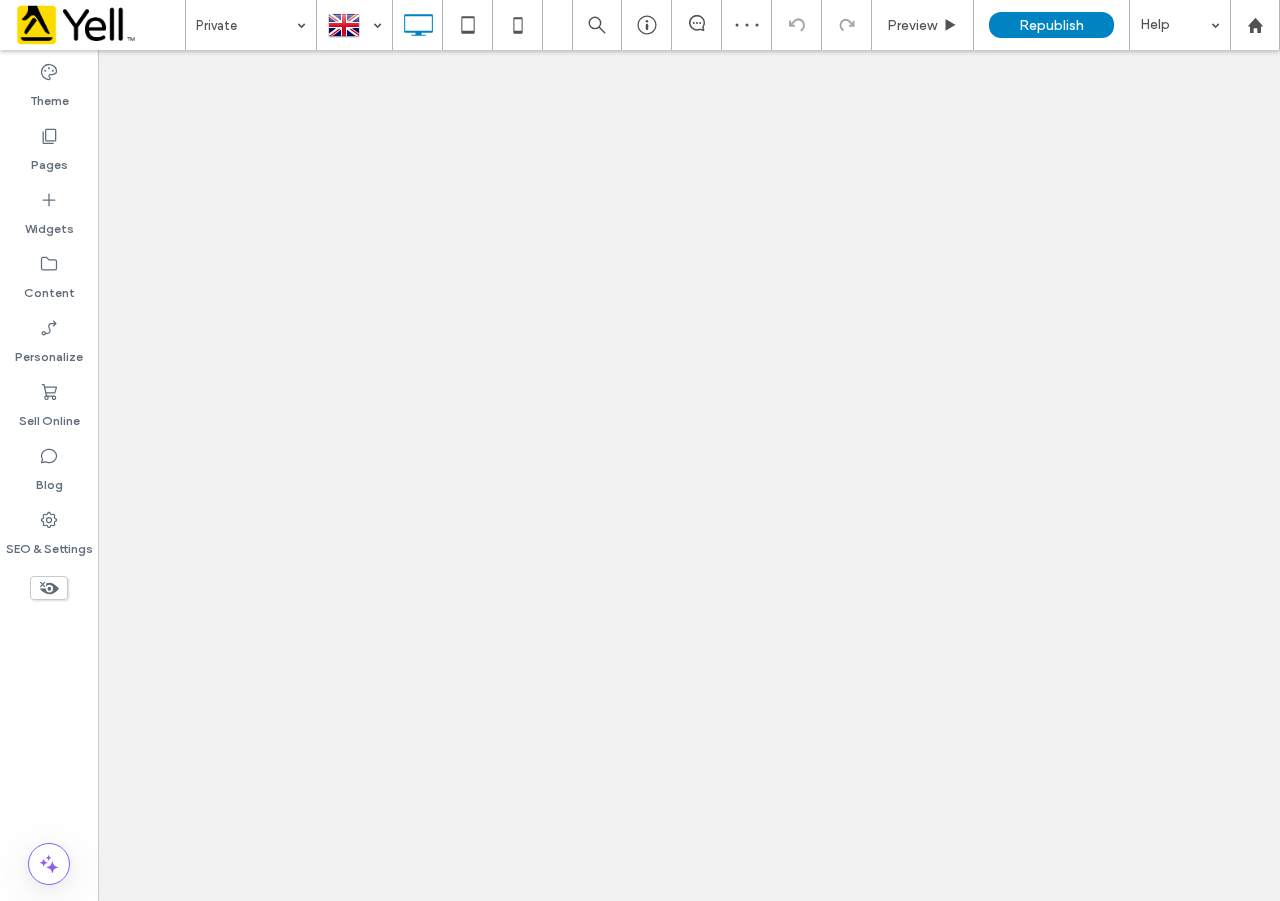 click on "Private Preview Republish Help
Site Comments Team & Clients Automate new comments Instantly notify your team when someone adds or updates a comment on a site. See Zap Examples
Theme Pages Widgets Content Personalize Sell Online Blog SEO & Settings
Unhide?
Yes
Unhide?
Yes
Unhide?
Yes
Unhide?
Yes
Unhide?
Yes
Unhide? Yes" at bounding box center (640, 450) 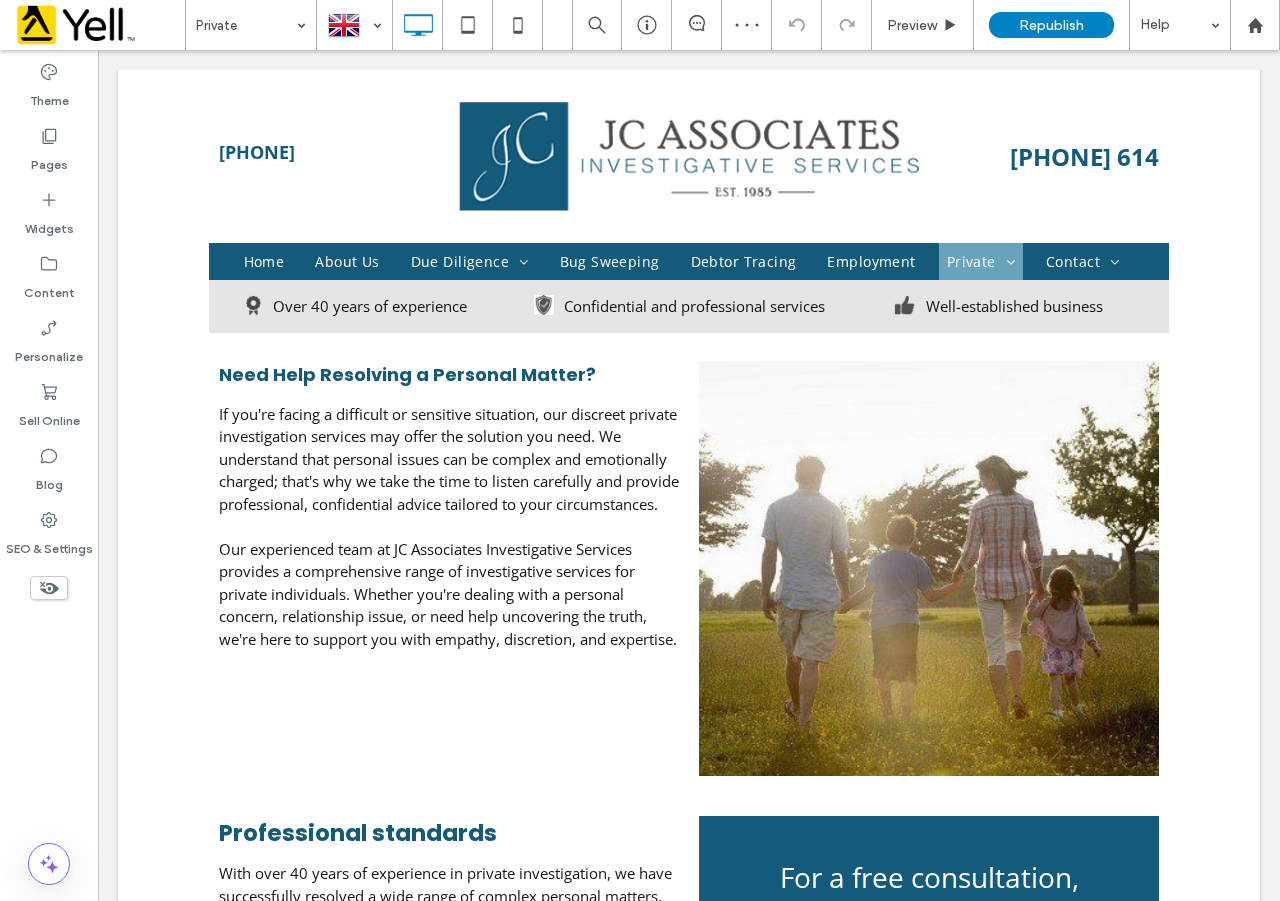 scroll, scrollTop: 0, scrollLeft: 0, axis: both 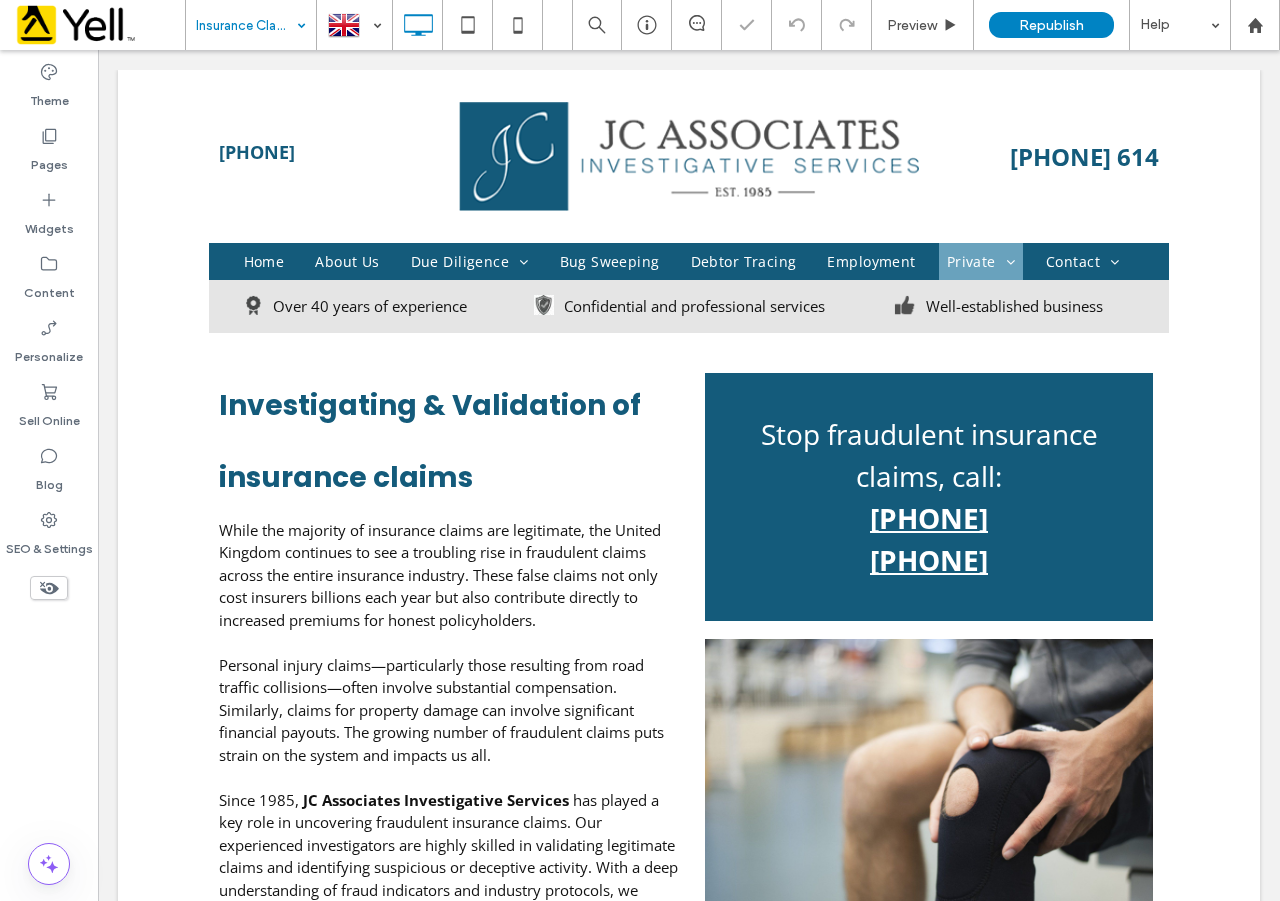 click at bounding box center (246, 25) 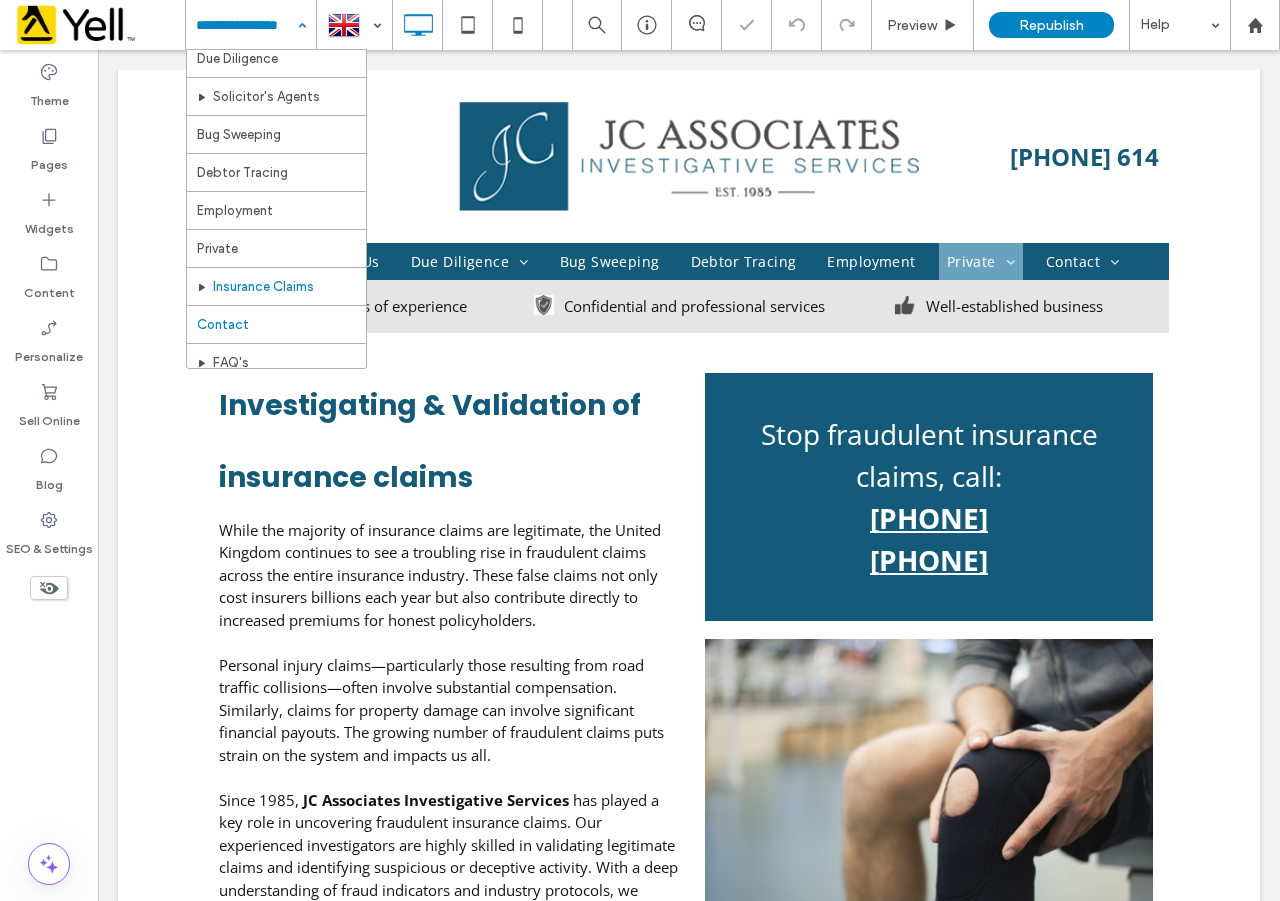 scroll, scrollTop: 97, scrollLeft: 0, axis: vertical 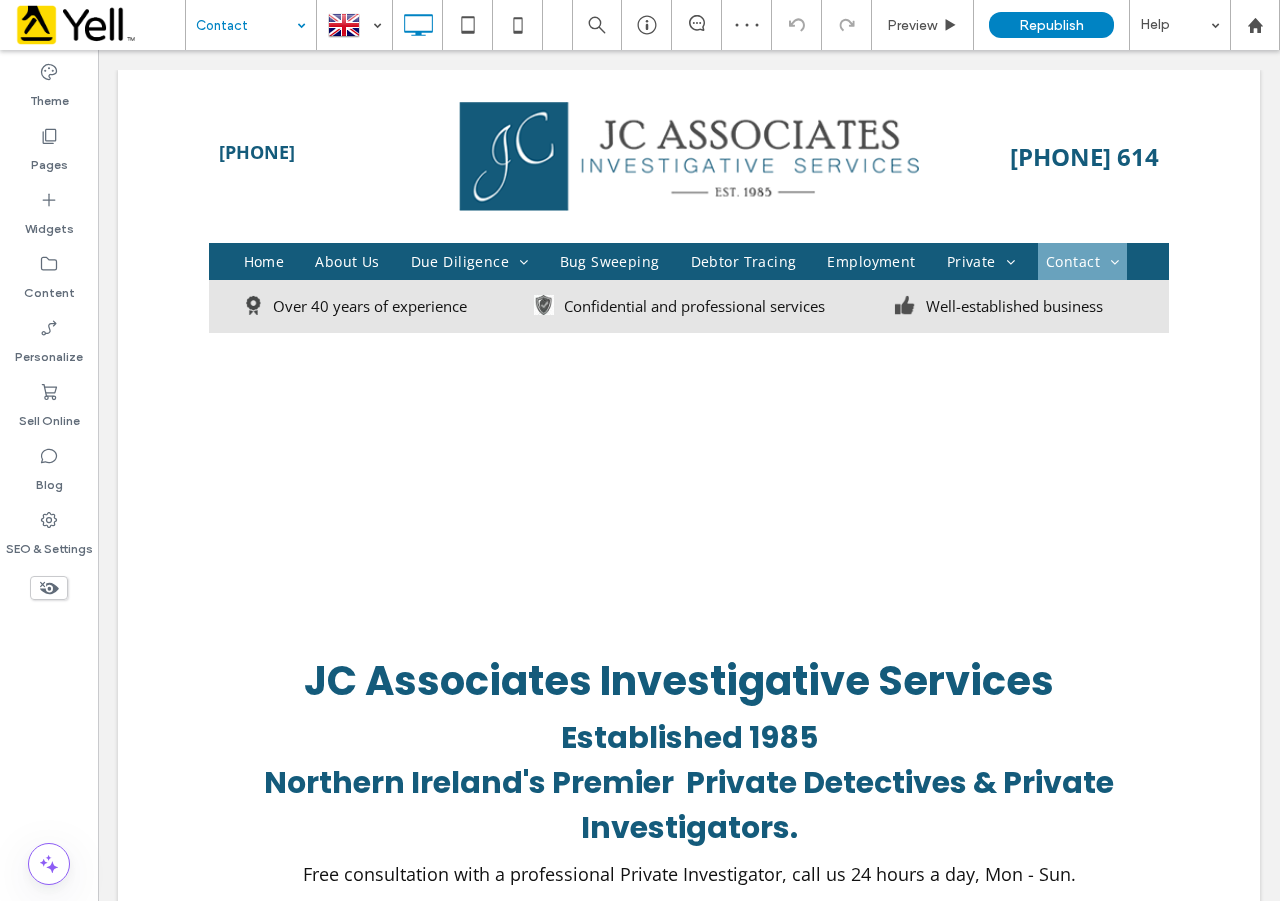 click at bounding box center [246, 25] 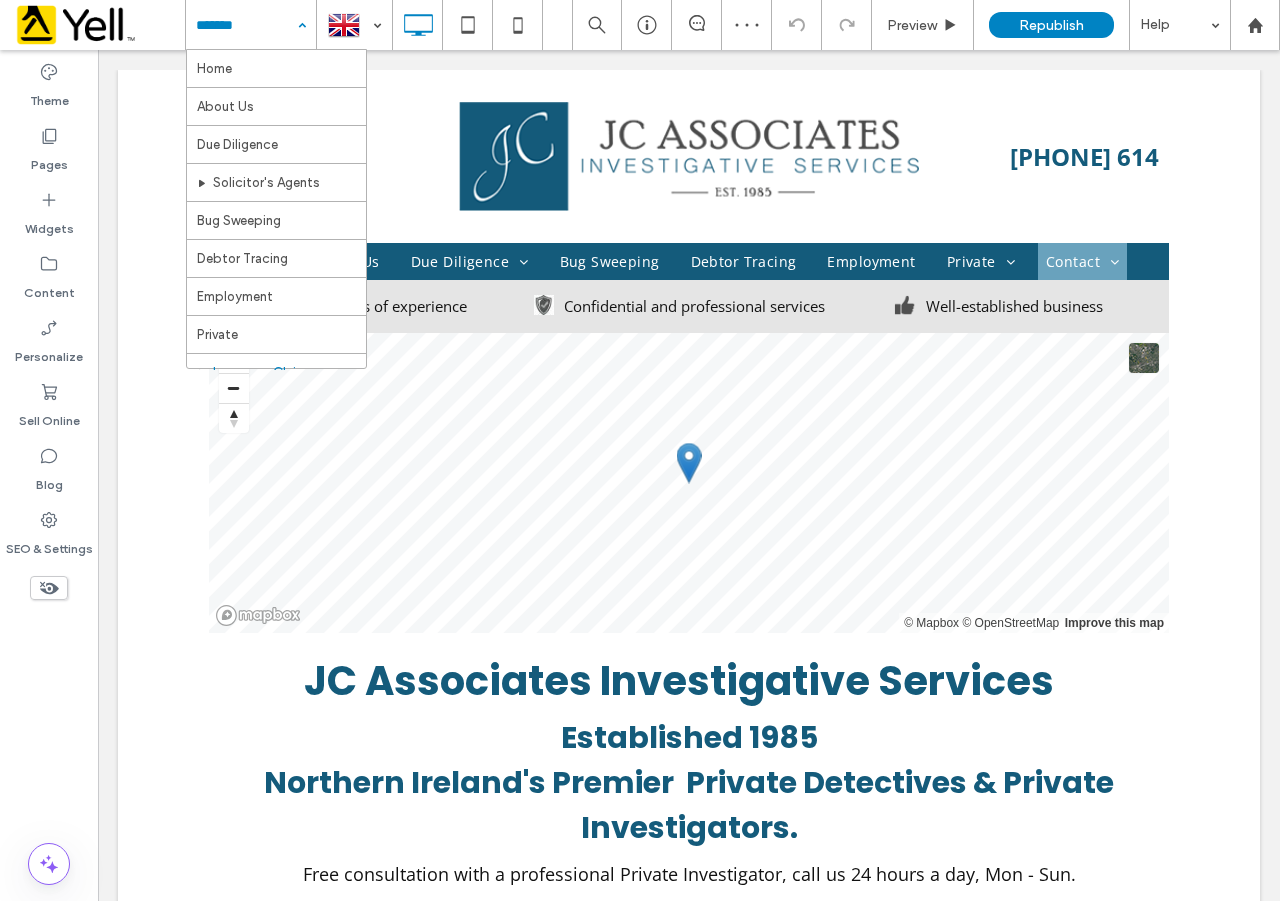 scroll, scrollTop: 97, scrollLeft: 0, axis: vertical 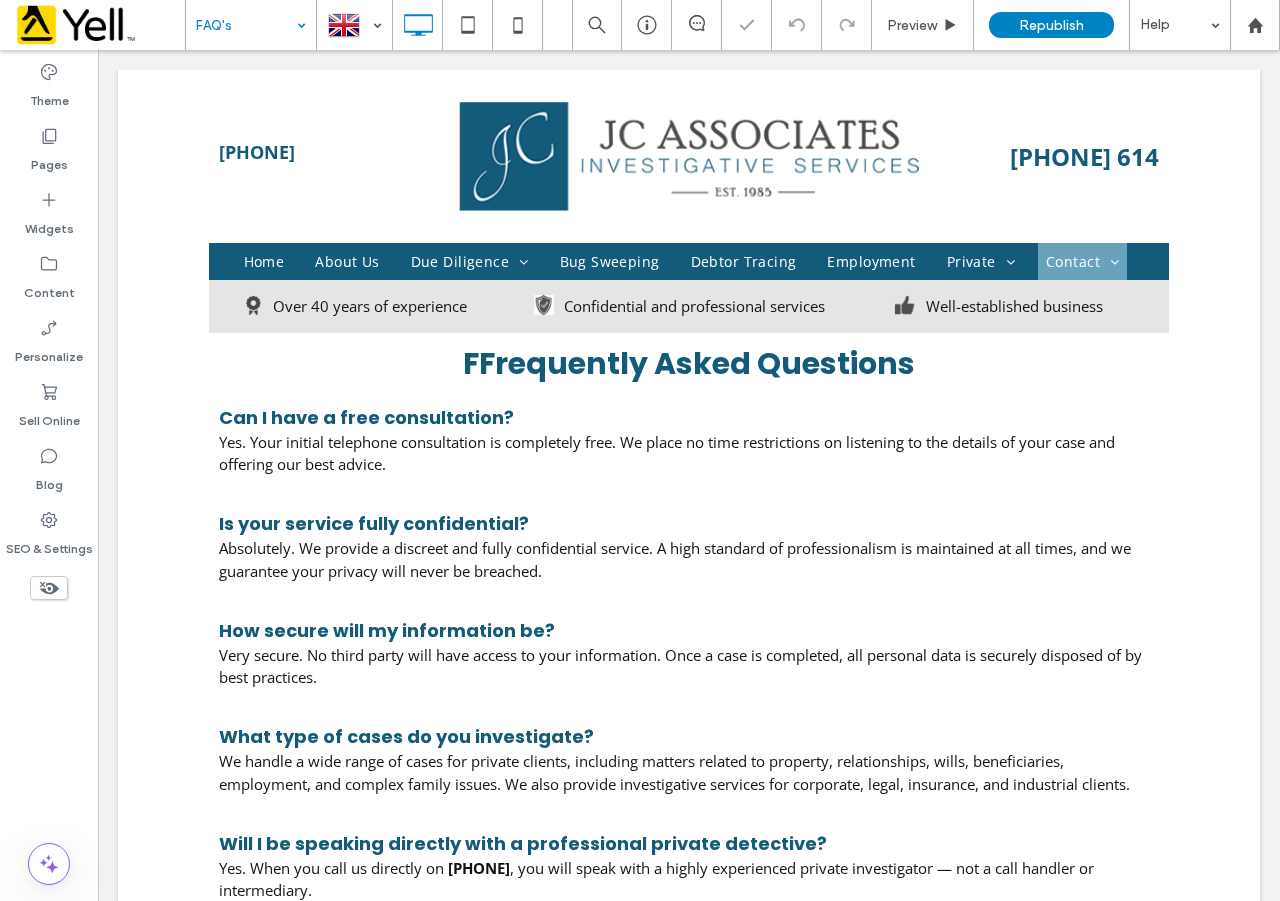click at bounding box center (246, 25) 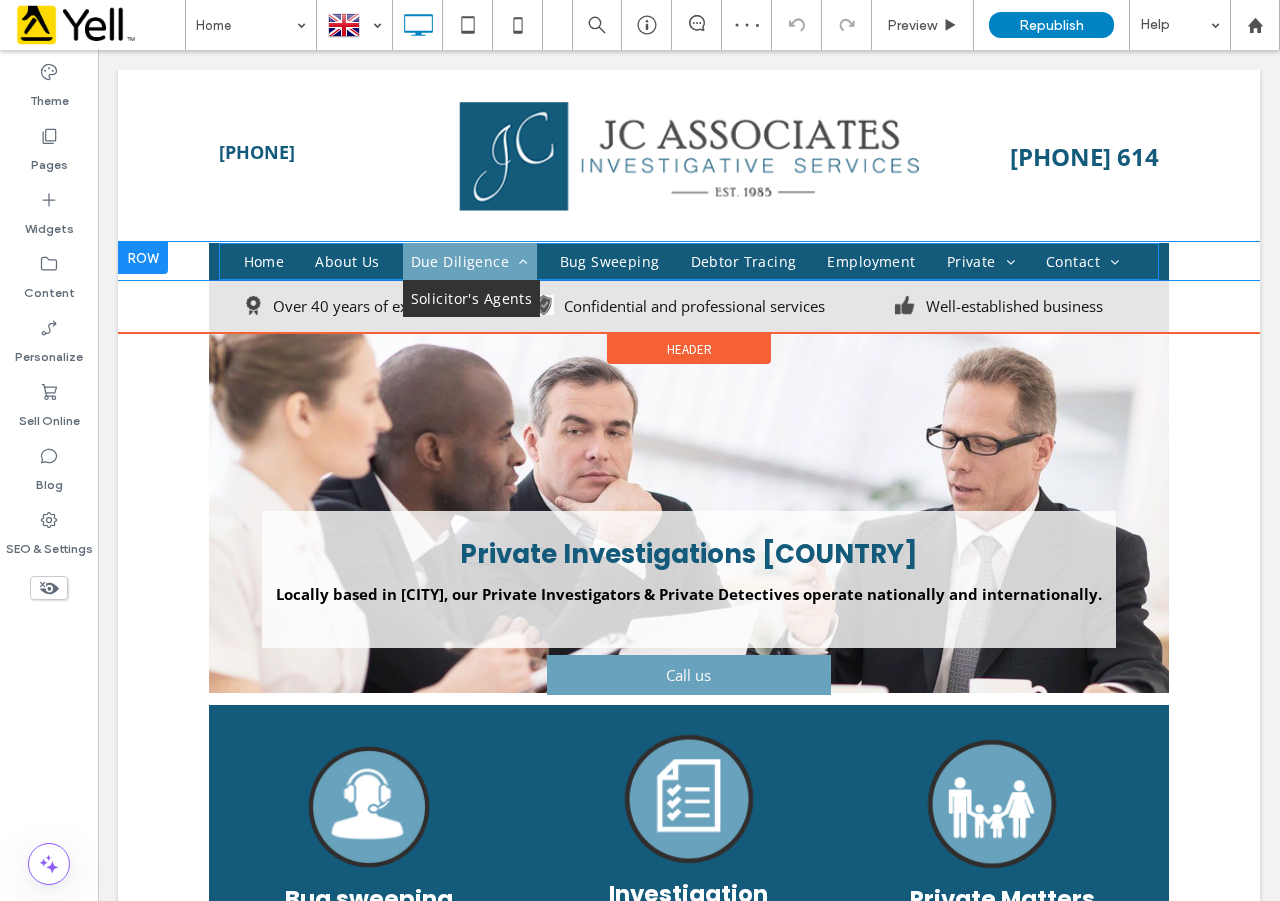 scroll, scrollTop: 0, scrollLeft: 0, axis: both 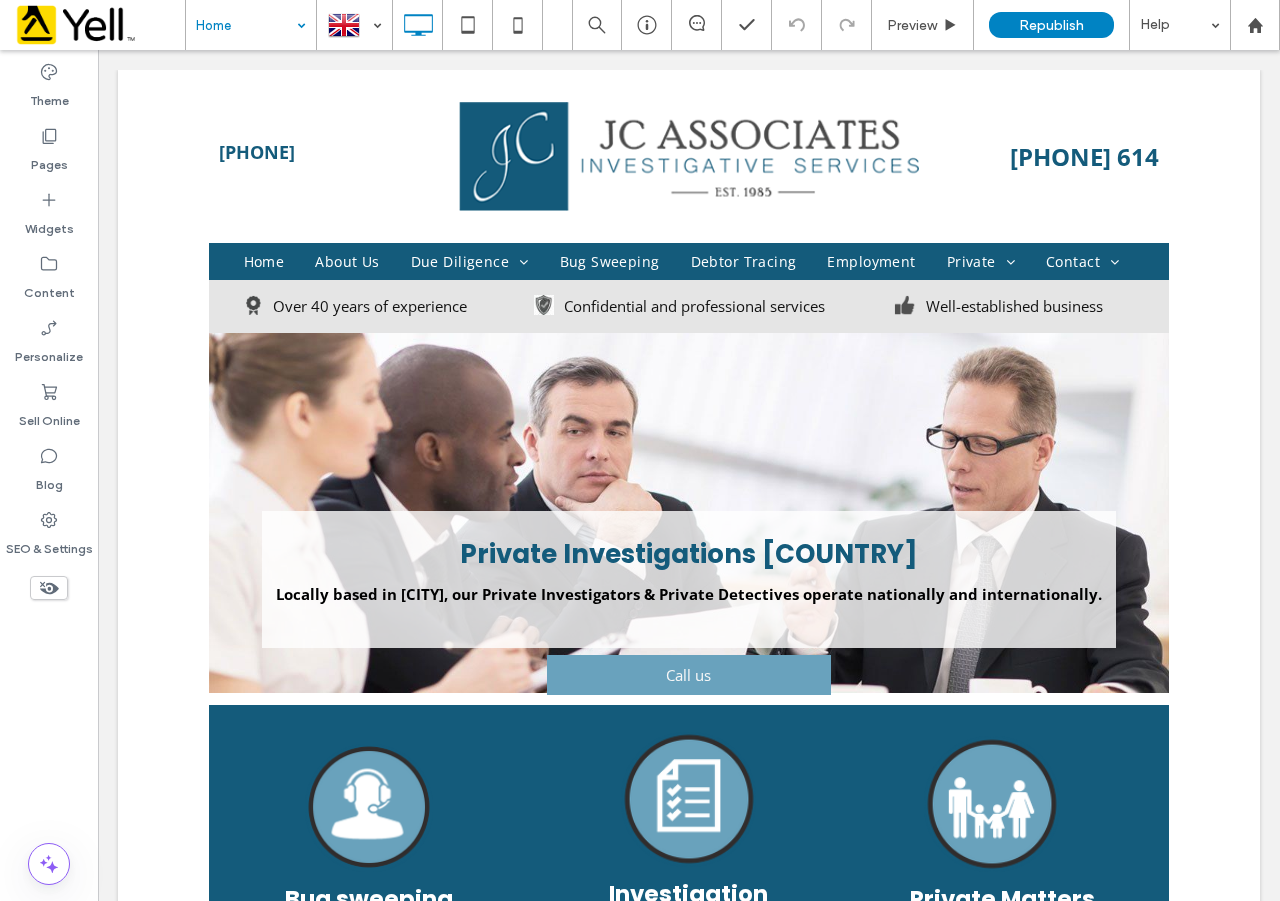 click at bounding box center [246, 25] 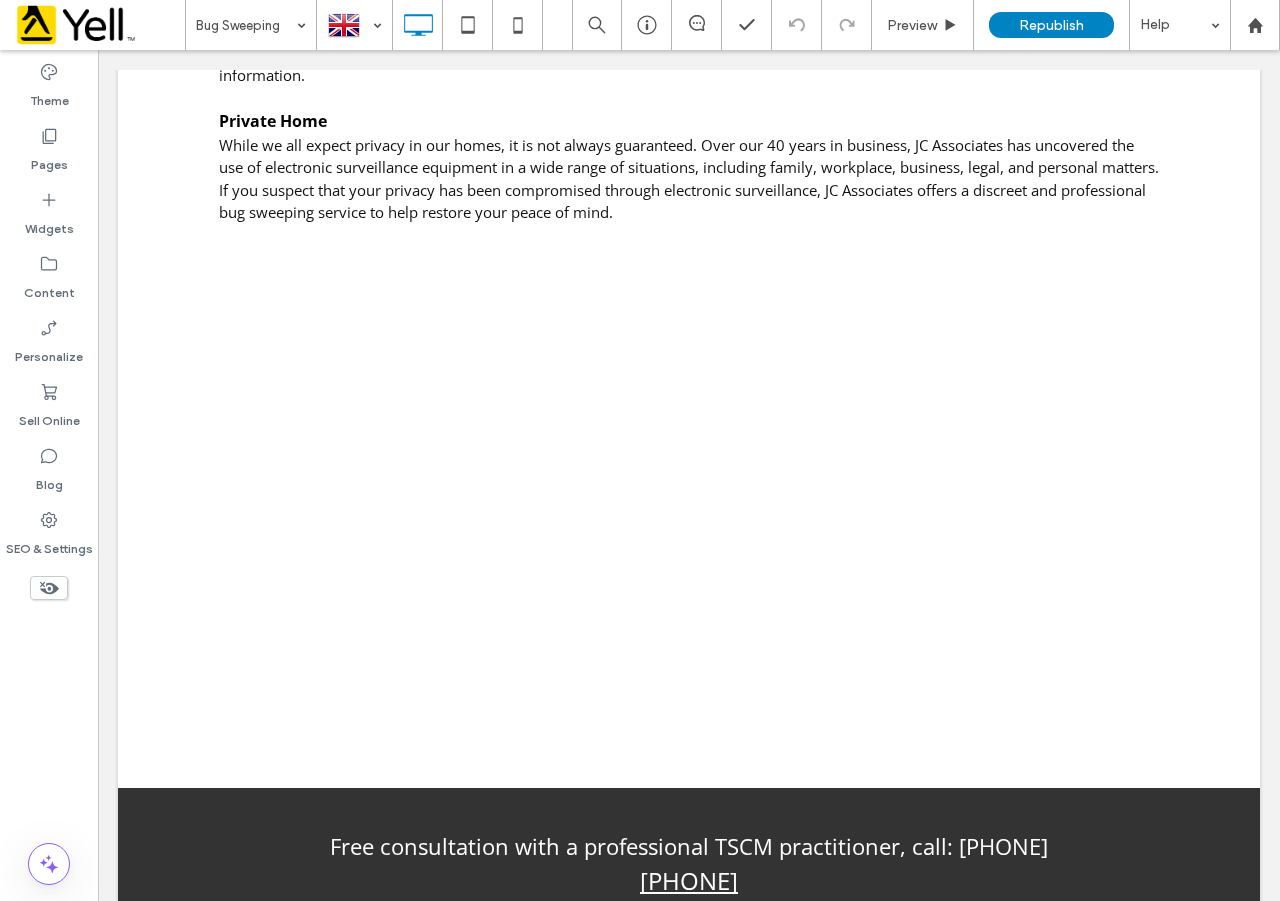 scroll, scrollTop: 2148, scrollLeft: 0, axis: vertical 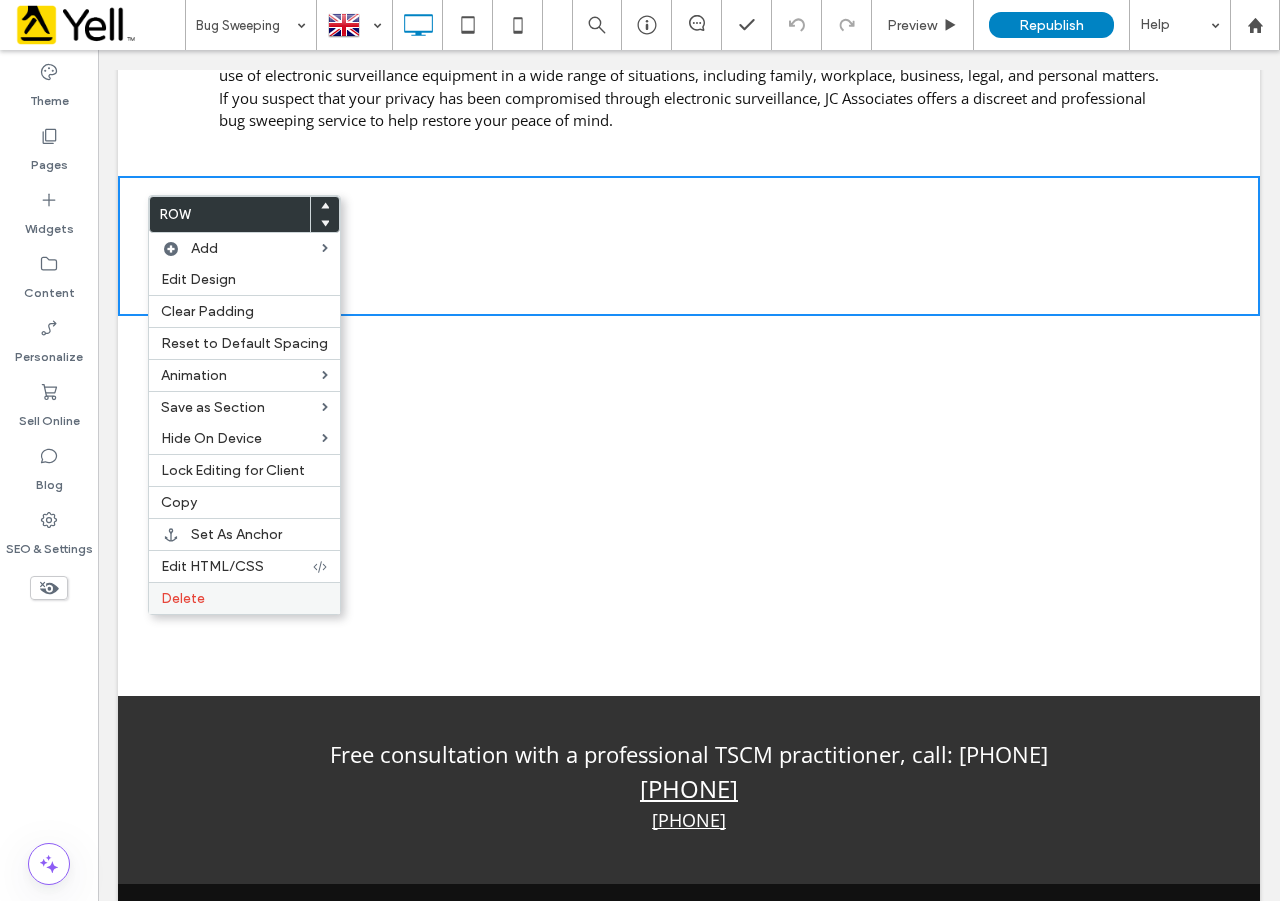click on "Delete" at bounding box center [244, 598] 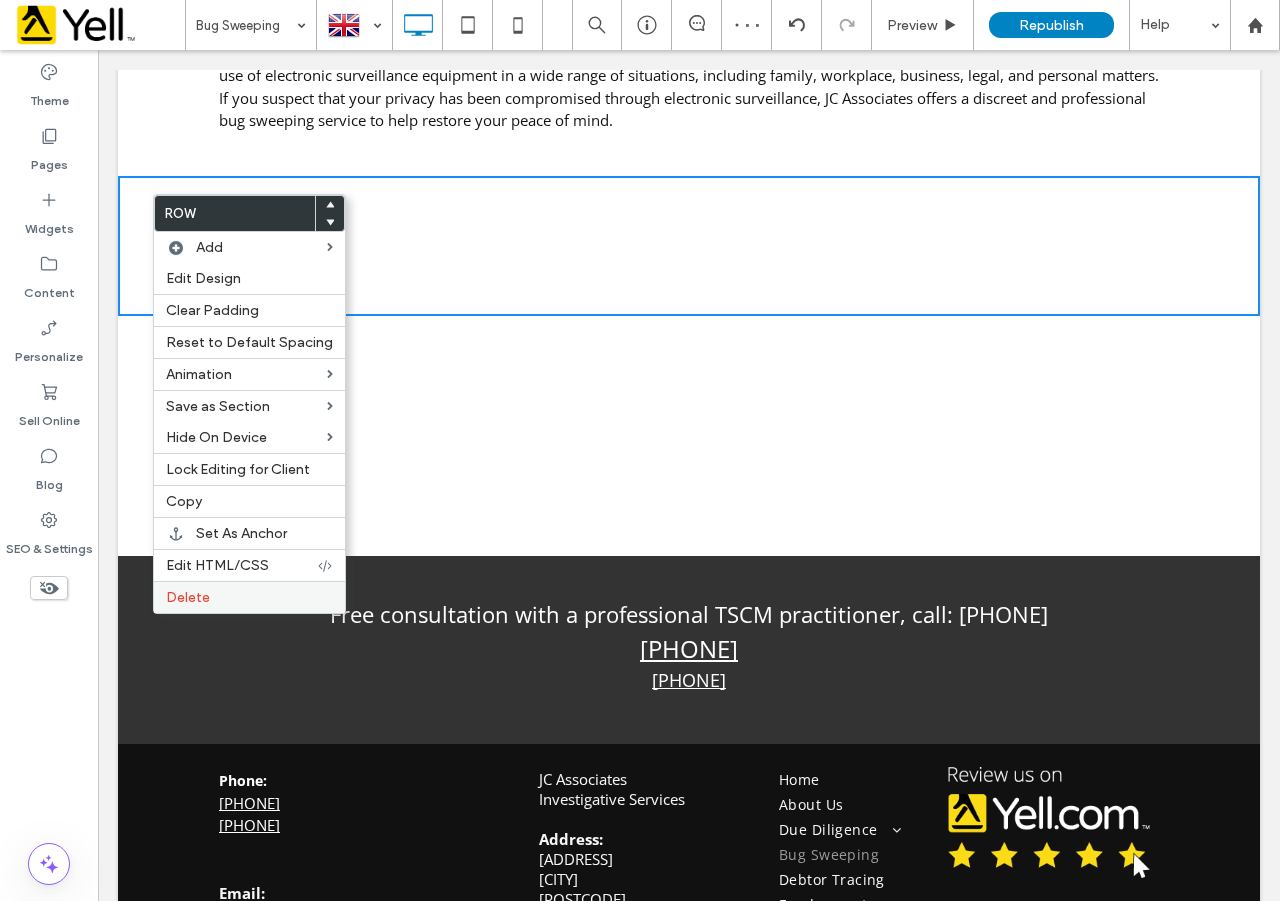 click on "Delete" at bounding box center [249, 597] 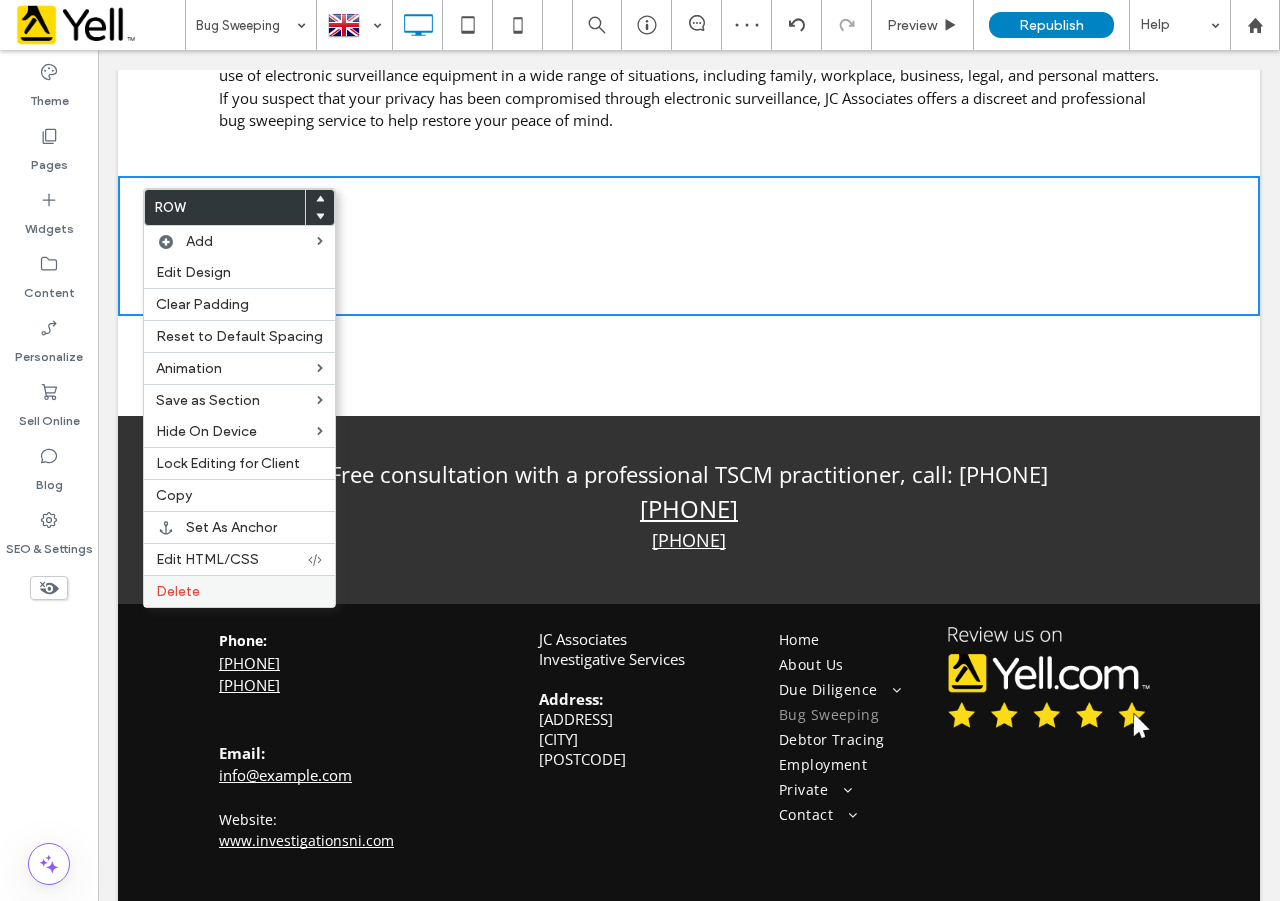 click on "Delete" at bounding box center [239, 591] 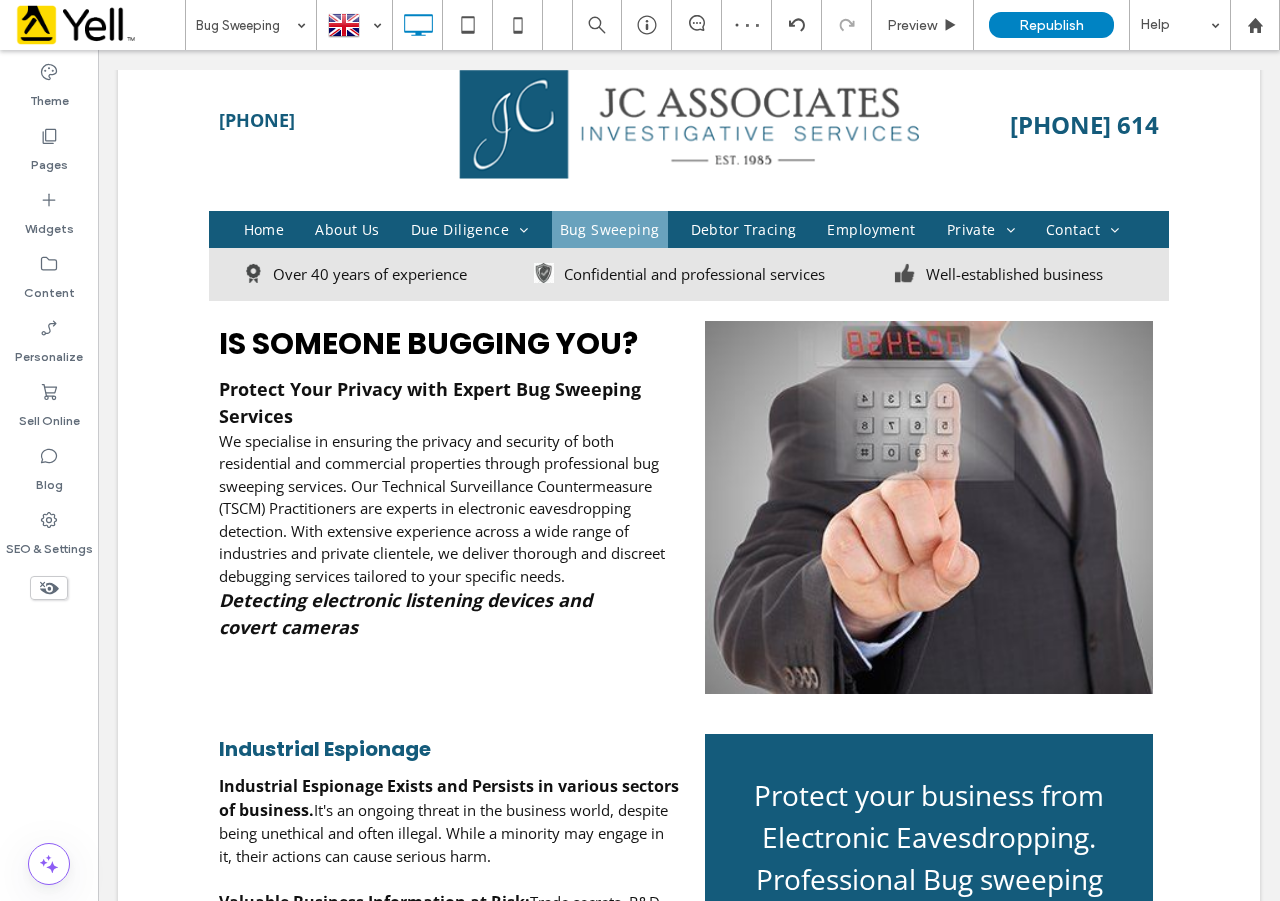 scroll, scrollTop: 0, scrollLeft: 0, axis: both 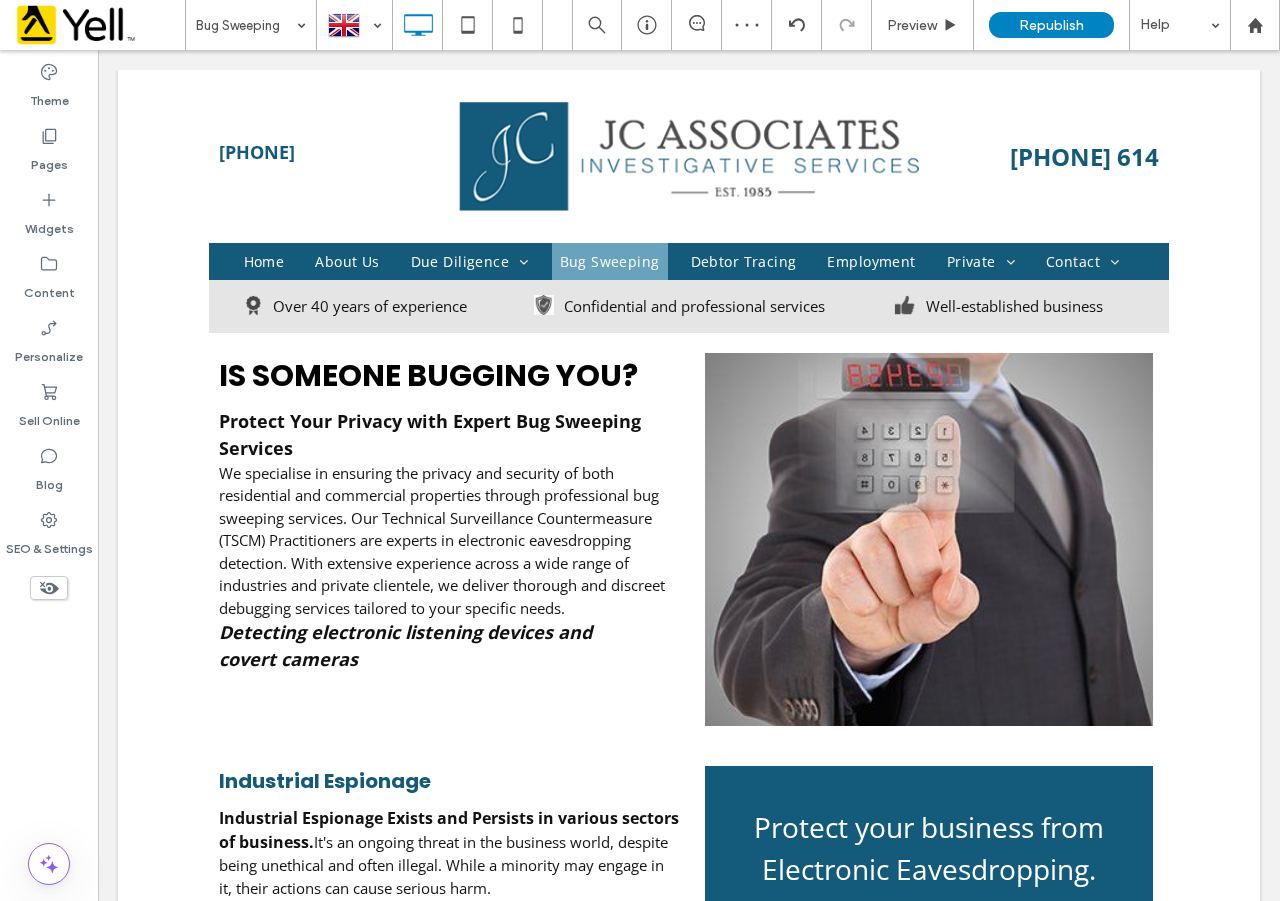 drag, startPoint x: 1271, startPoint y: 675, endPoint x: 1370, endPoint y: 61, distance: 621.93005 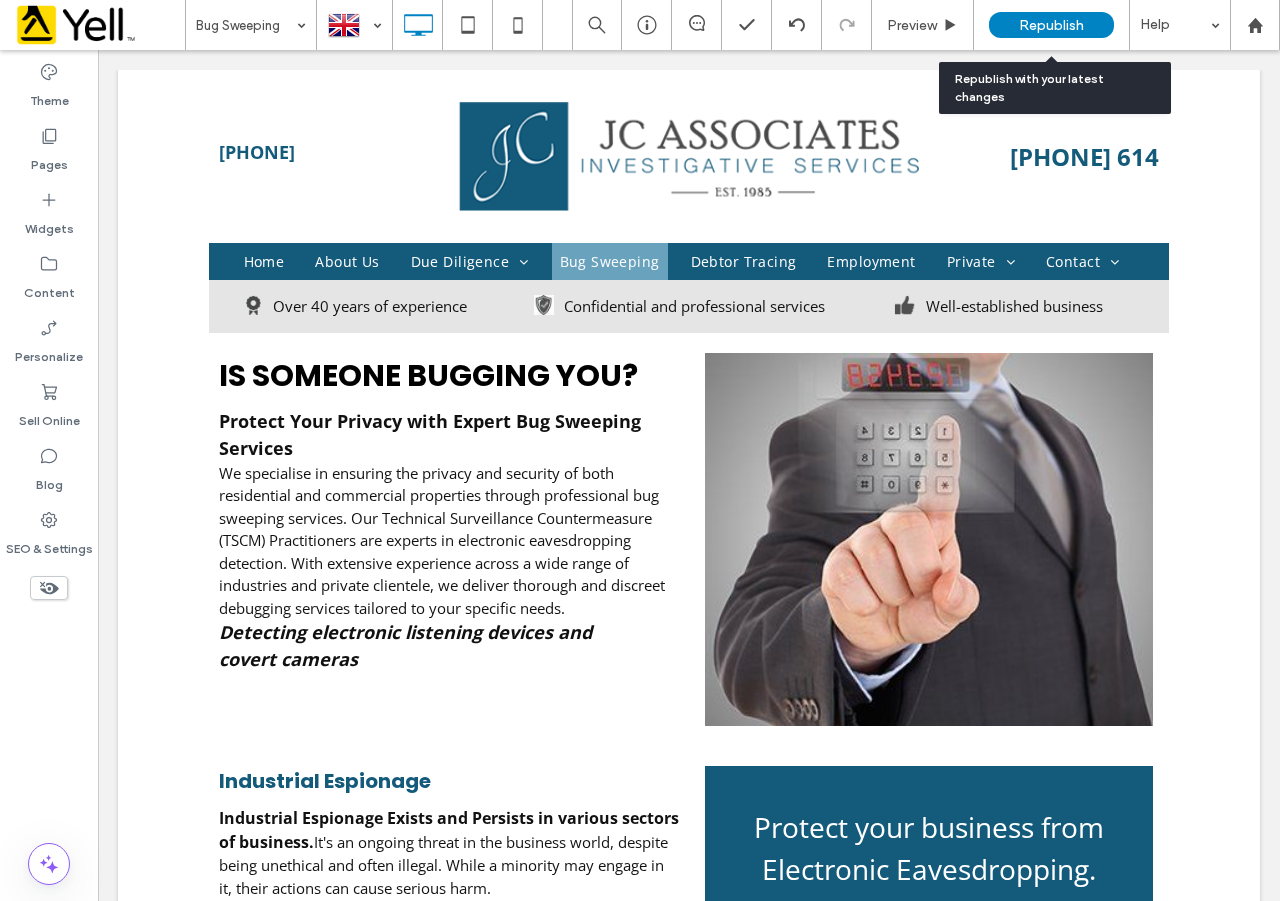 click on "Republish" at bounding box center [1051, 25] 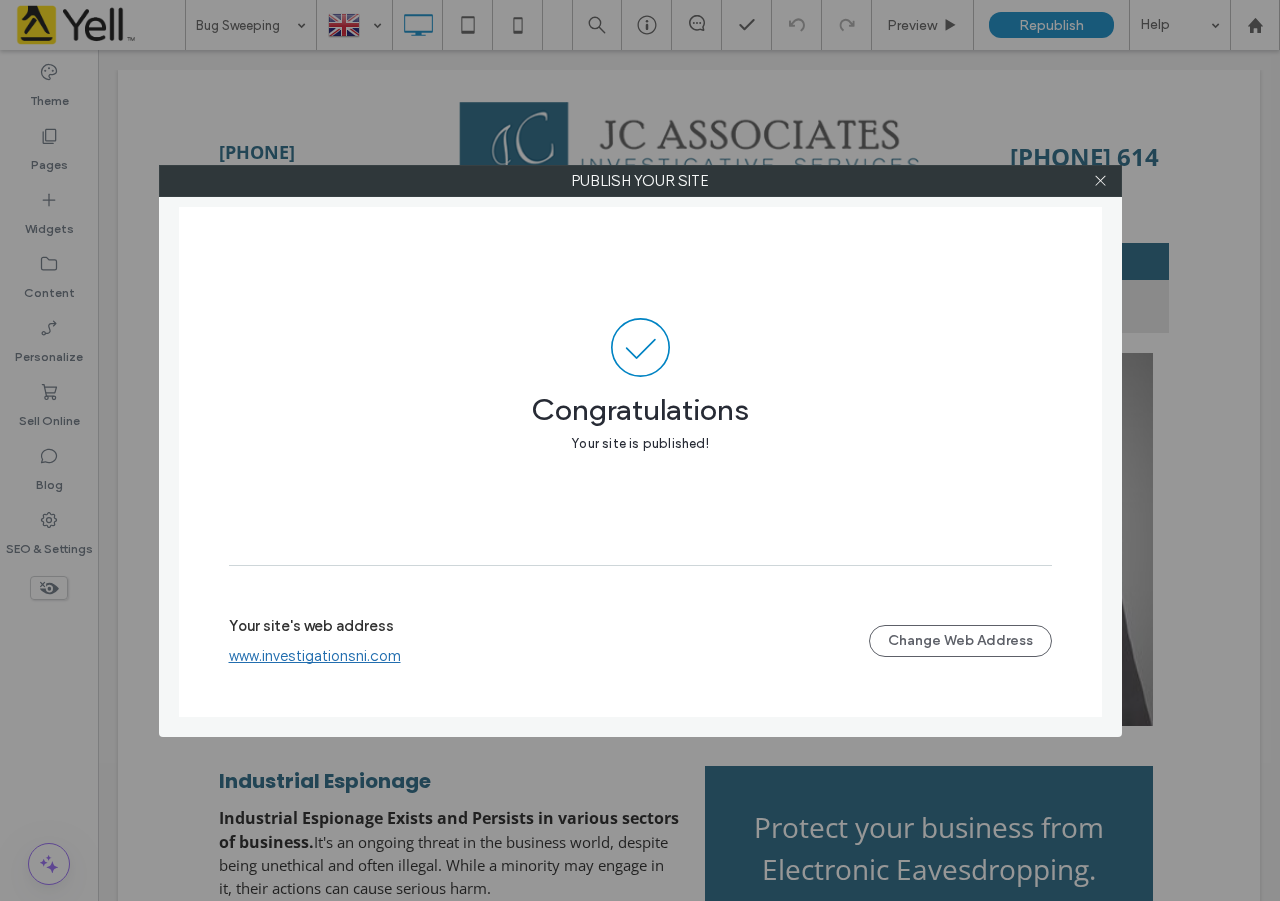click at bounding box center (1101, 181) 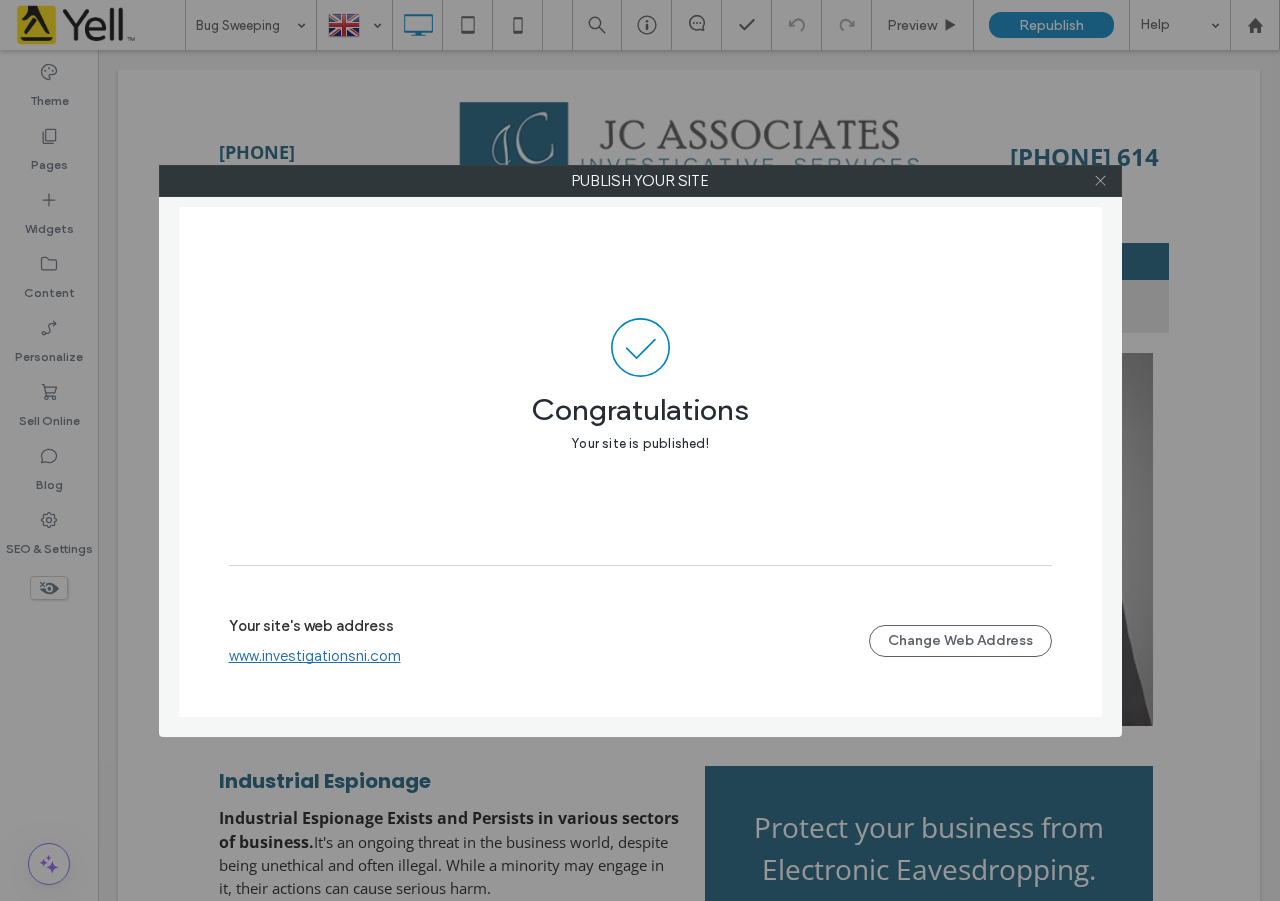 click 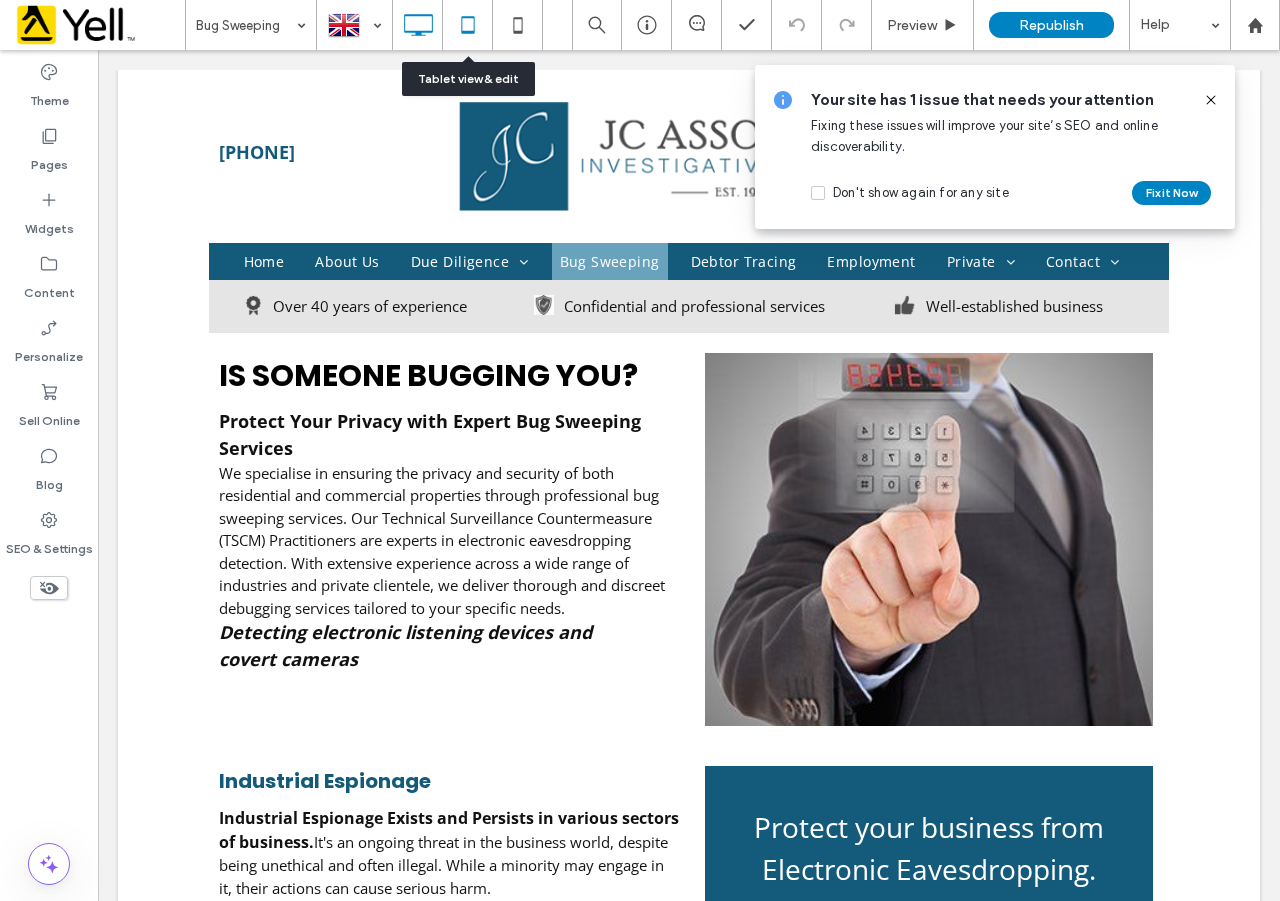 click 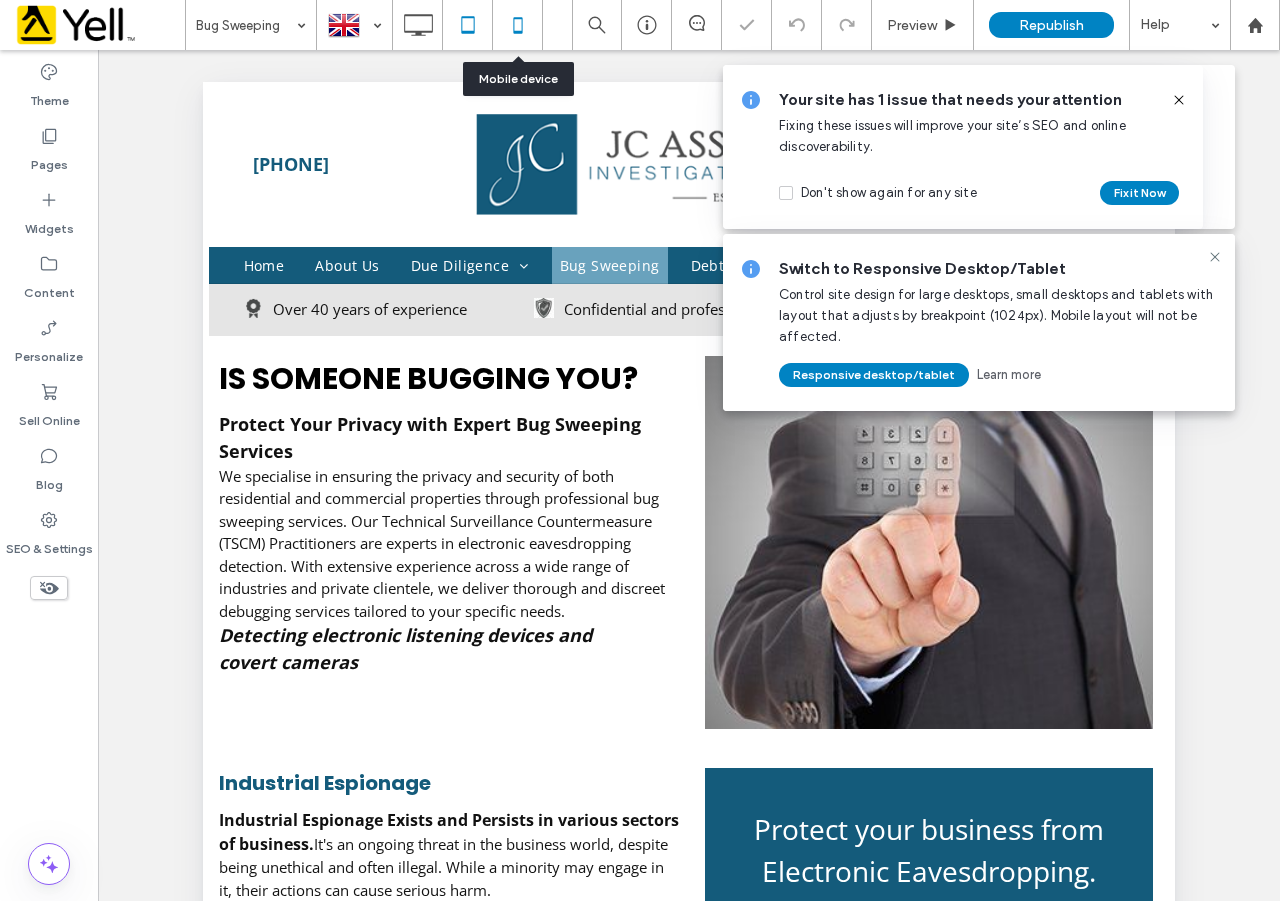 scroll, scrollTop: 0, scrollLeft: 0, axis: both 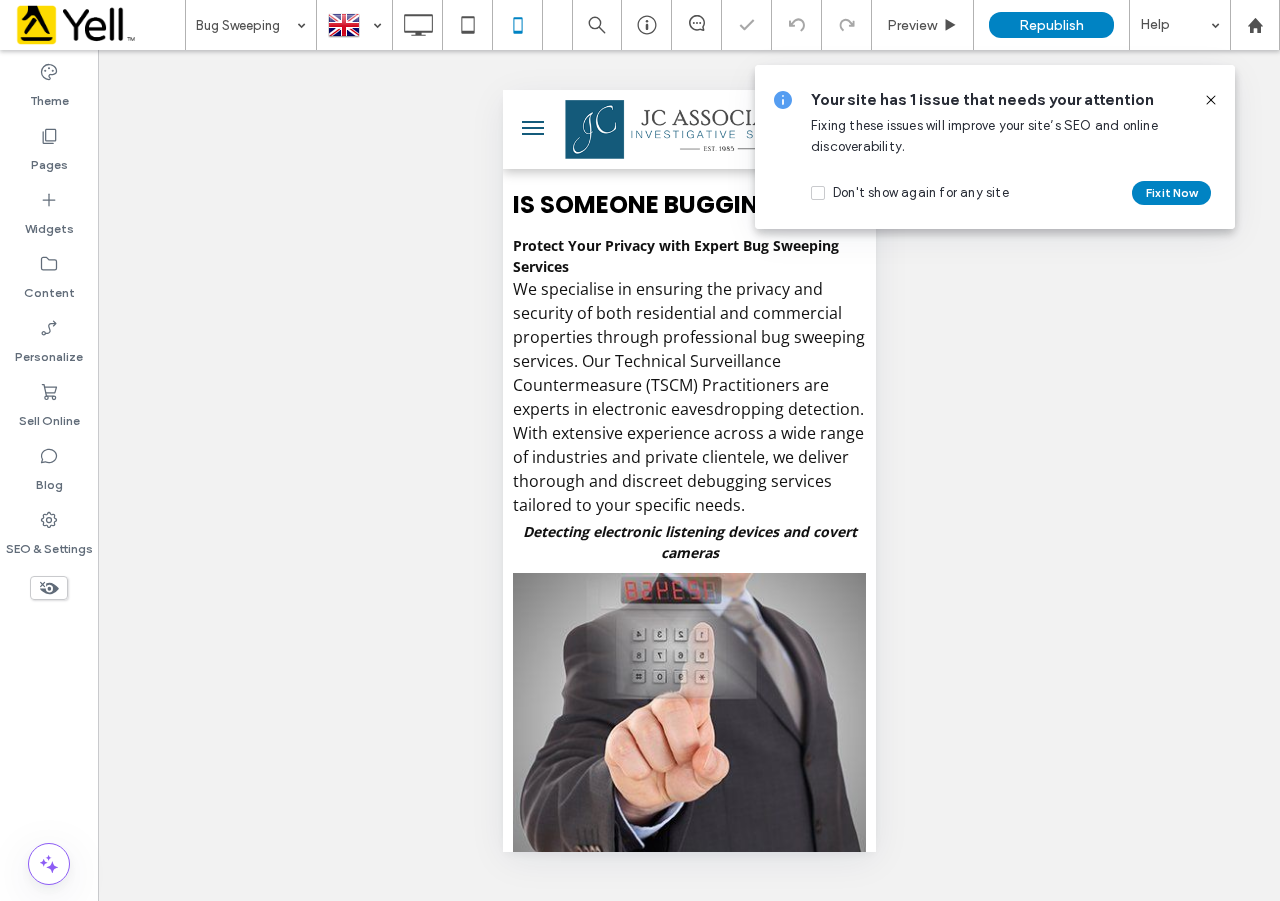 click 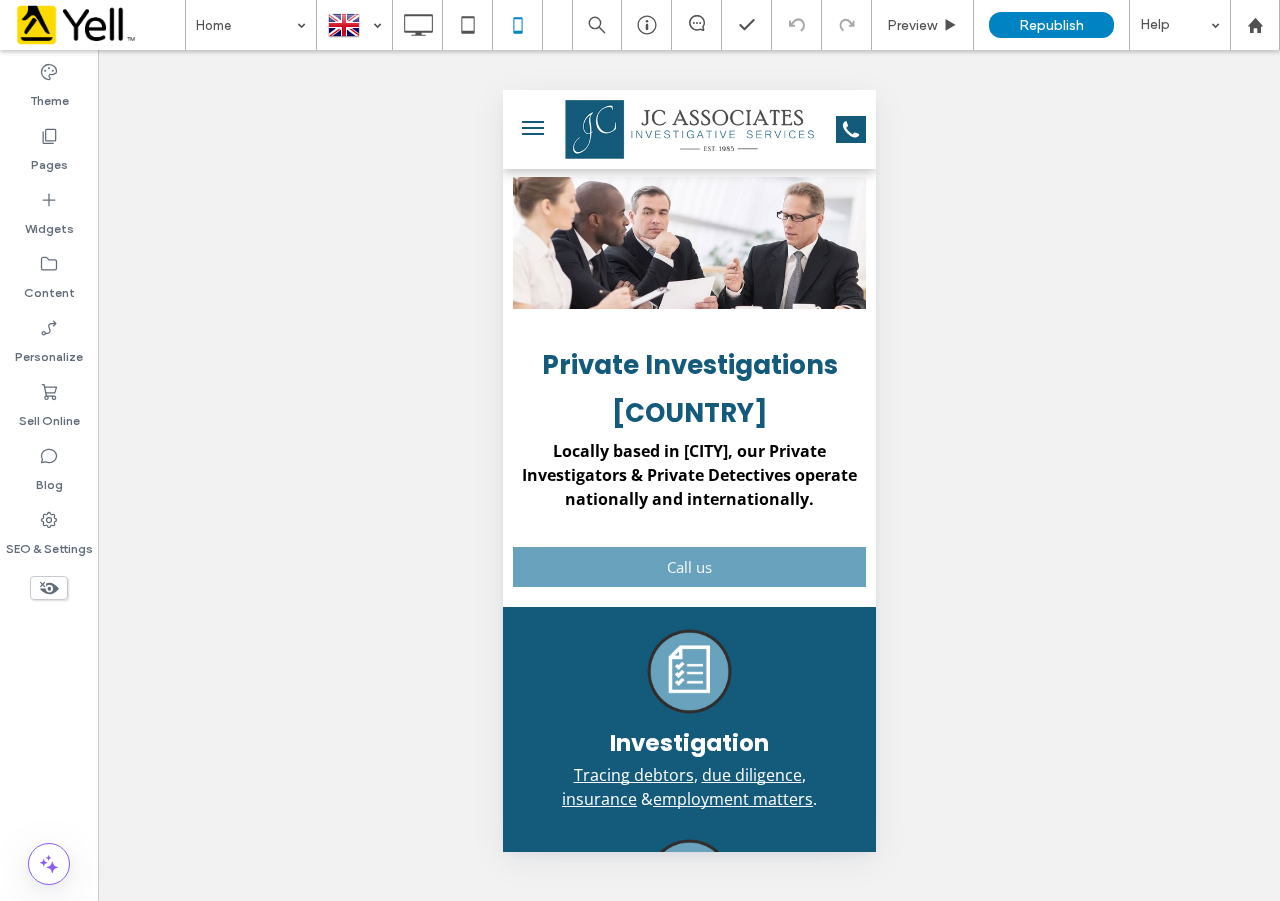 scroll, scrollTop: 0, scrollLeft: 0, axis: both 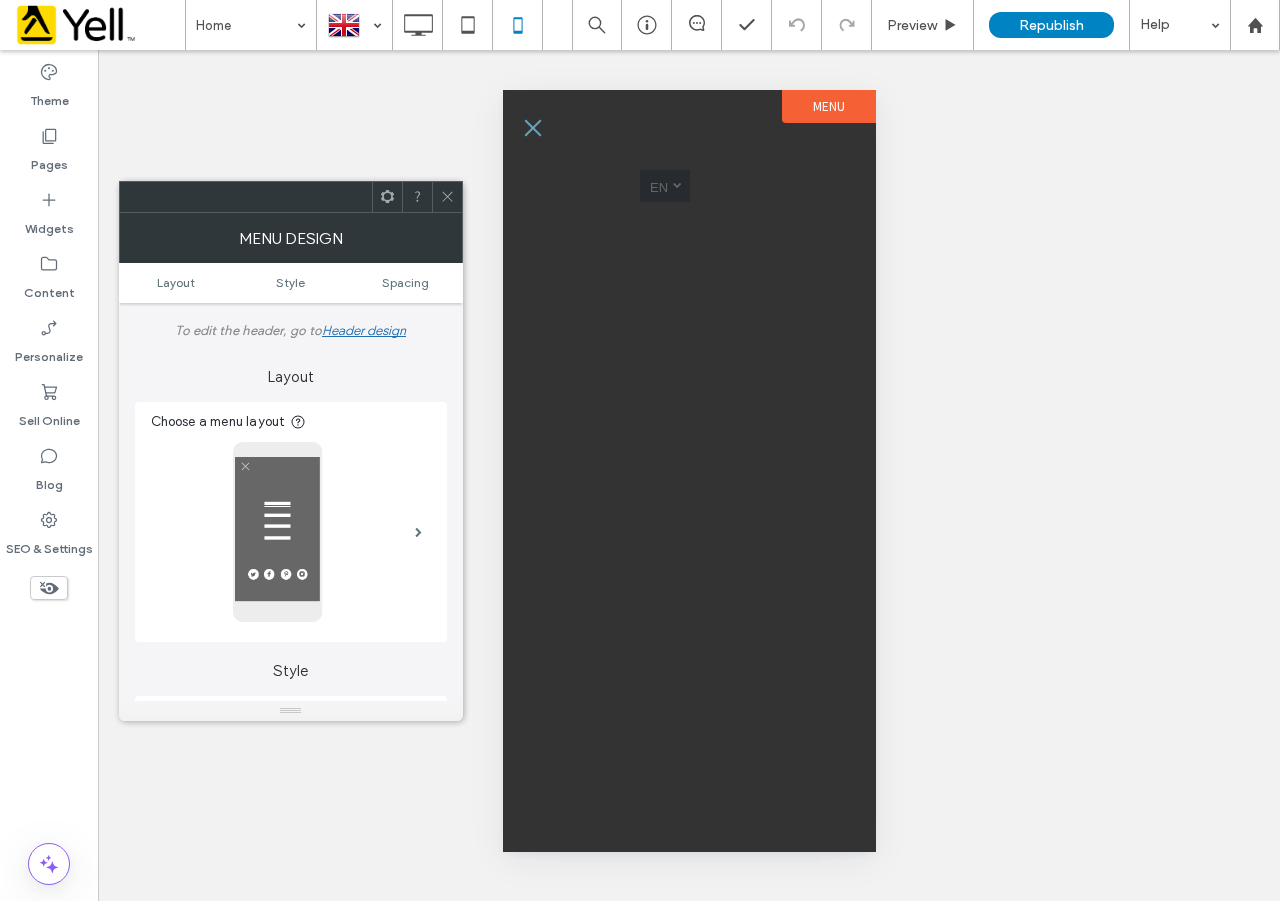 click 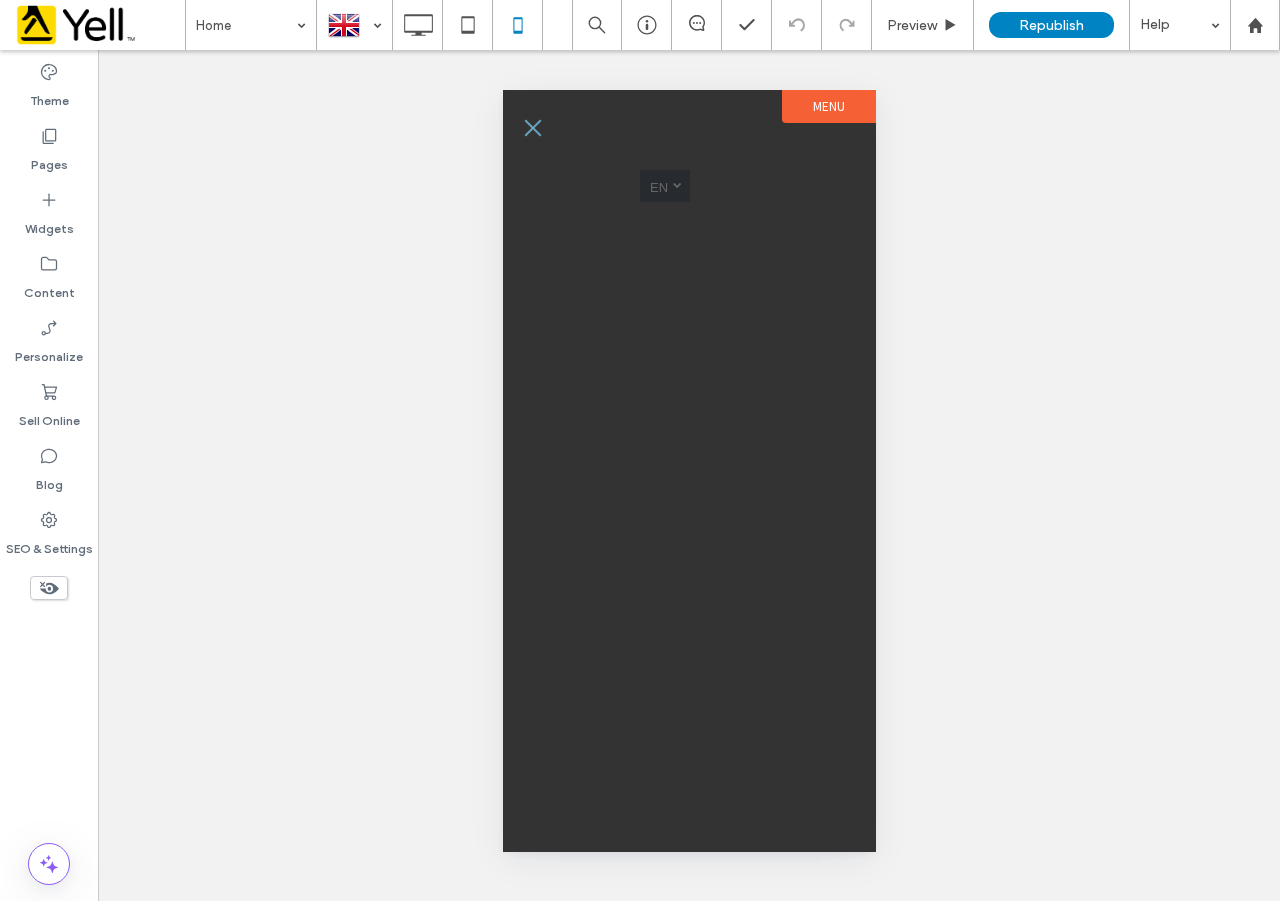 click at bounding box center (532, 128) 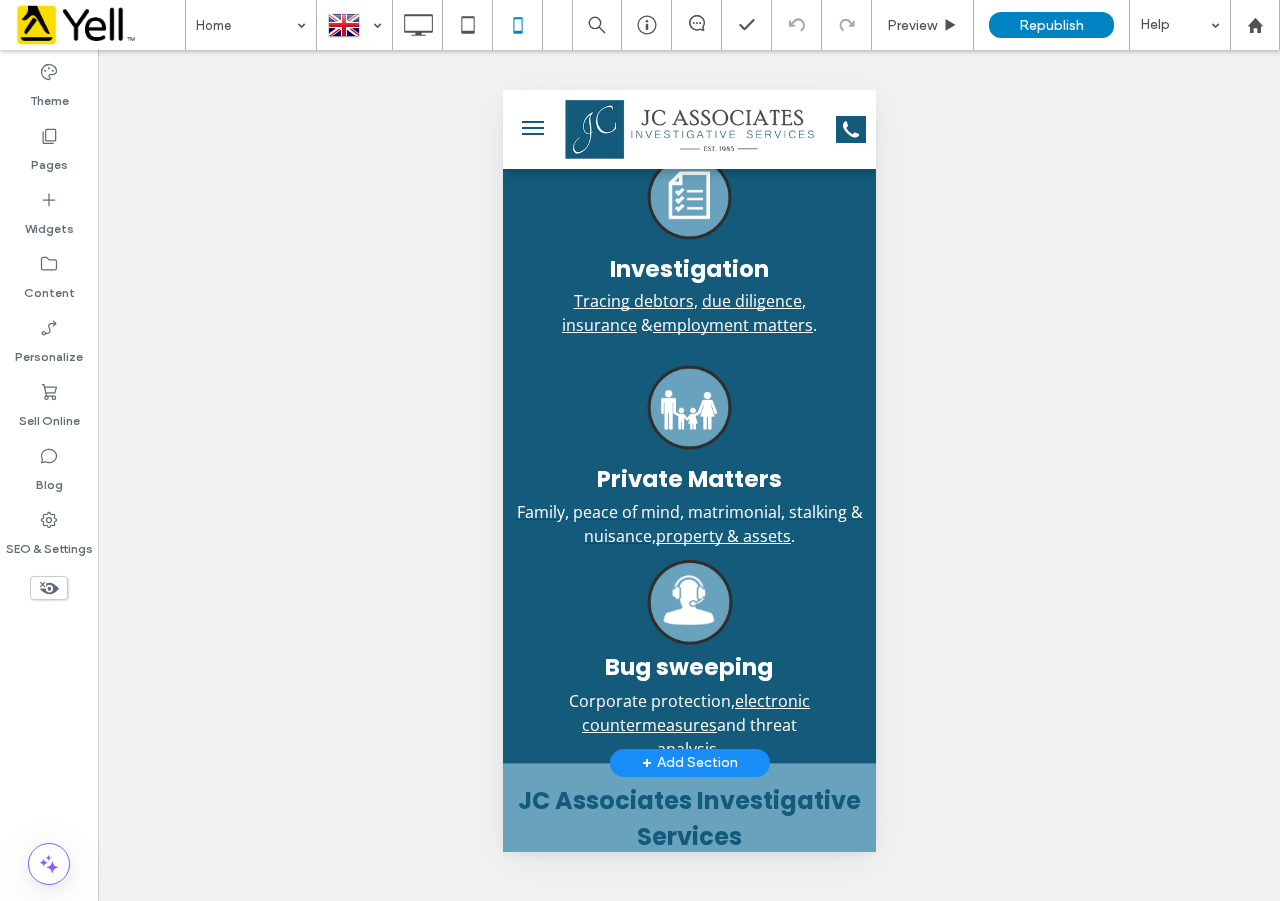scroll, scrollTop: 0, scrollLeft: 0, axis: both 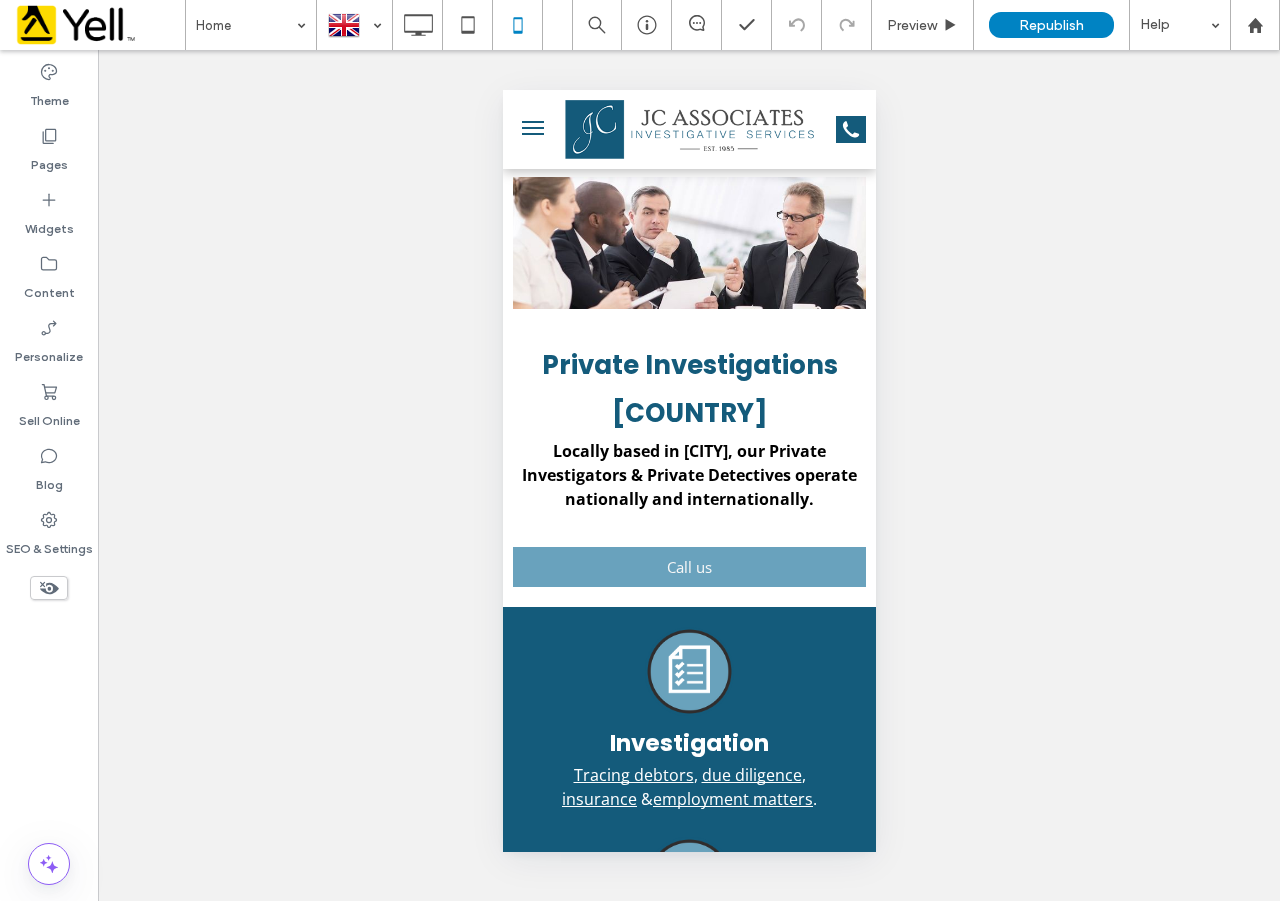 click at bounding box center [532, 128] 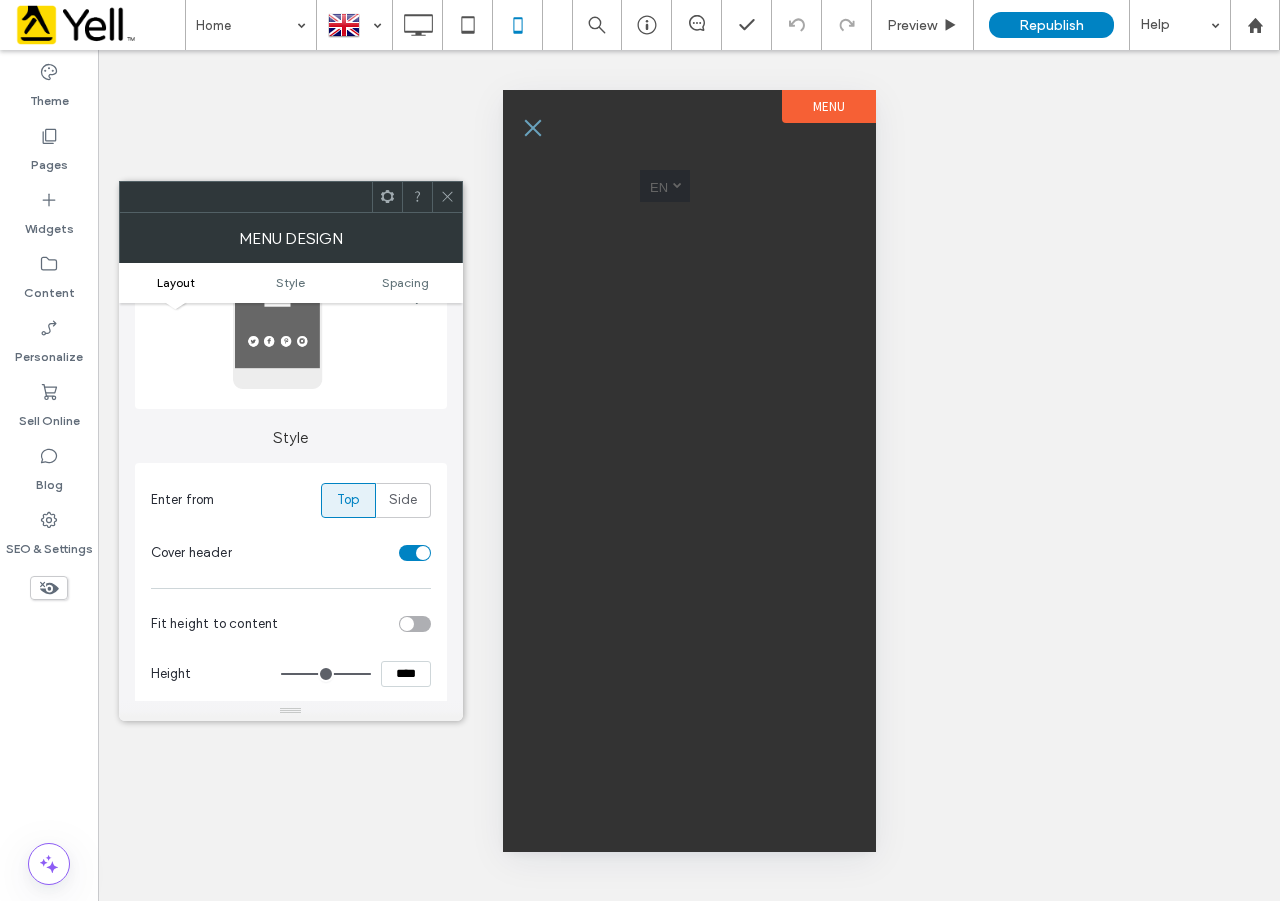 scroll, scrollTop: 0, scrollLeft: 0, axis: both 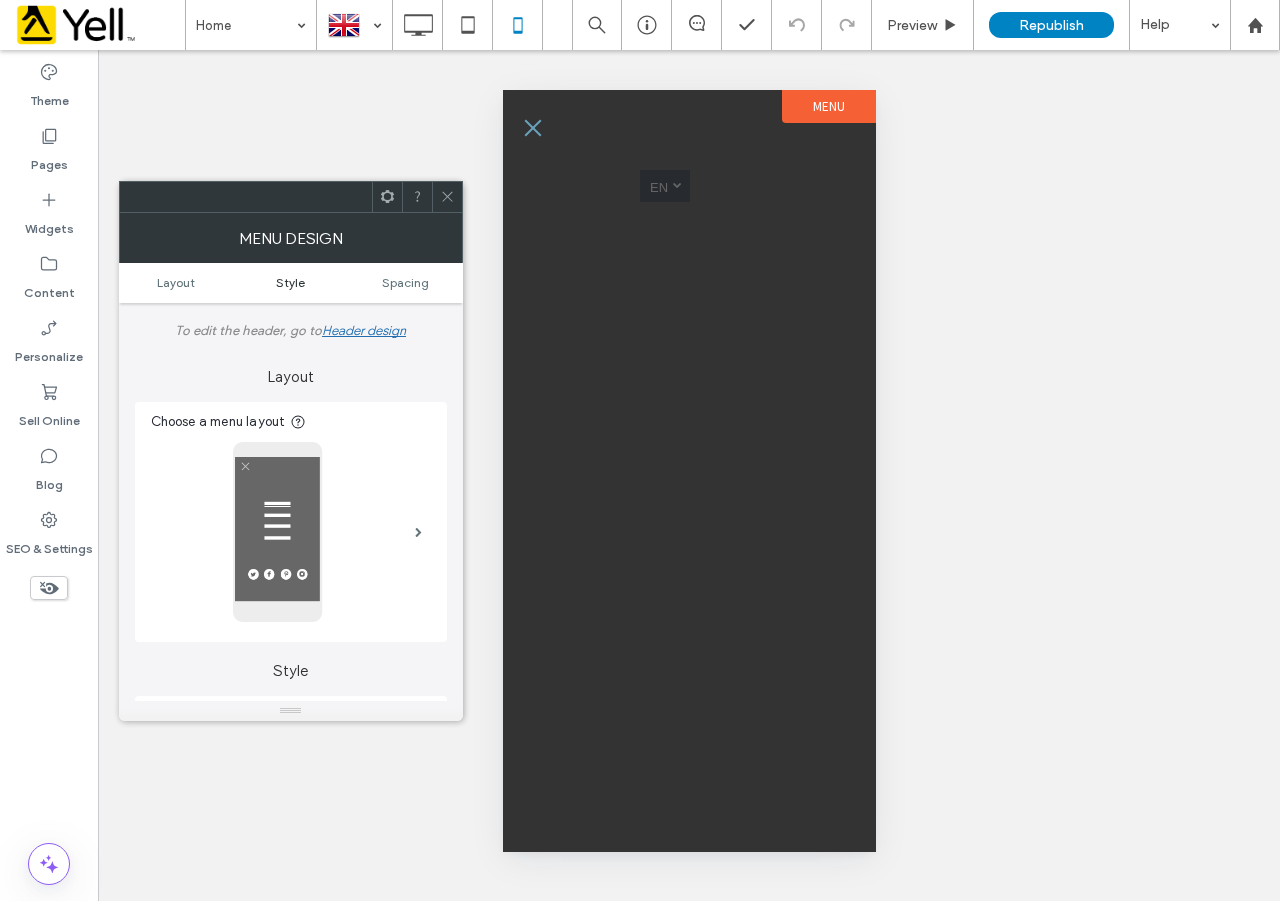 click on "Style" at bounding box center (290, 282) 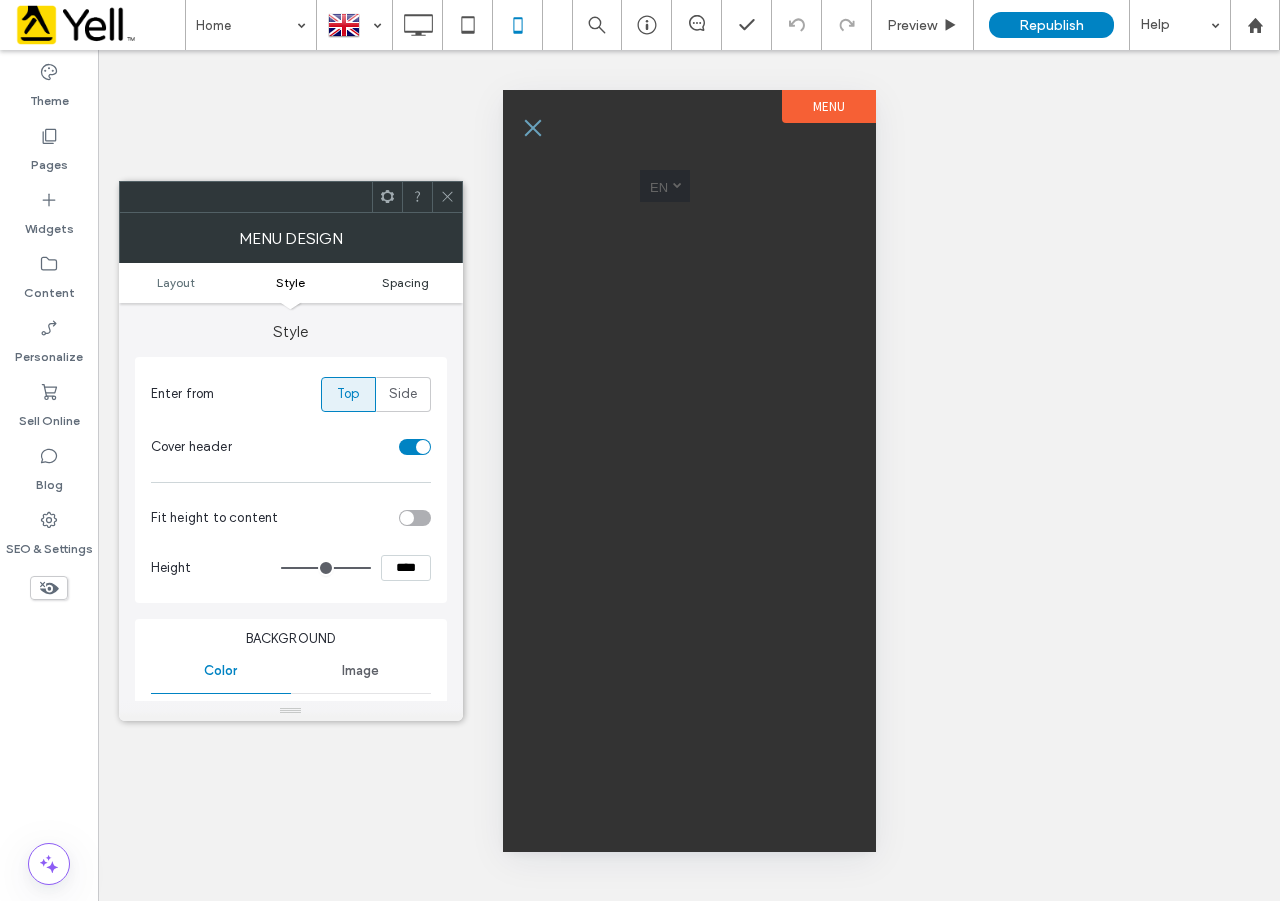 click on "Spacing" at bounding box center (405, 282) 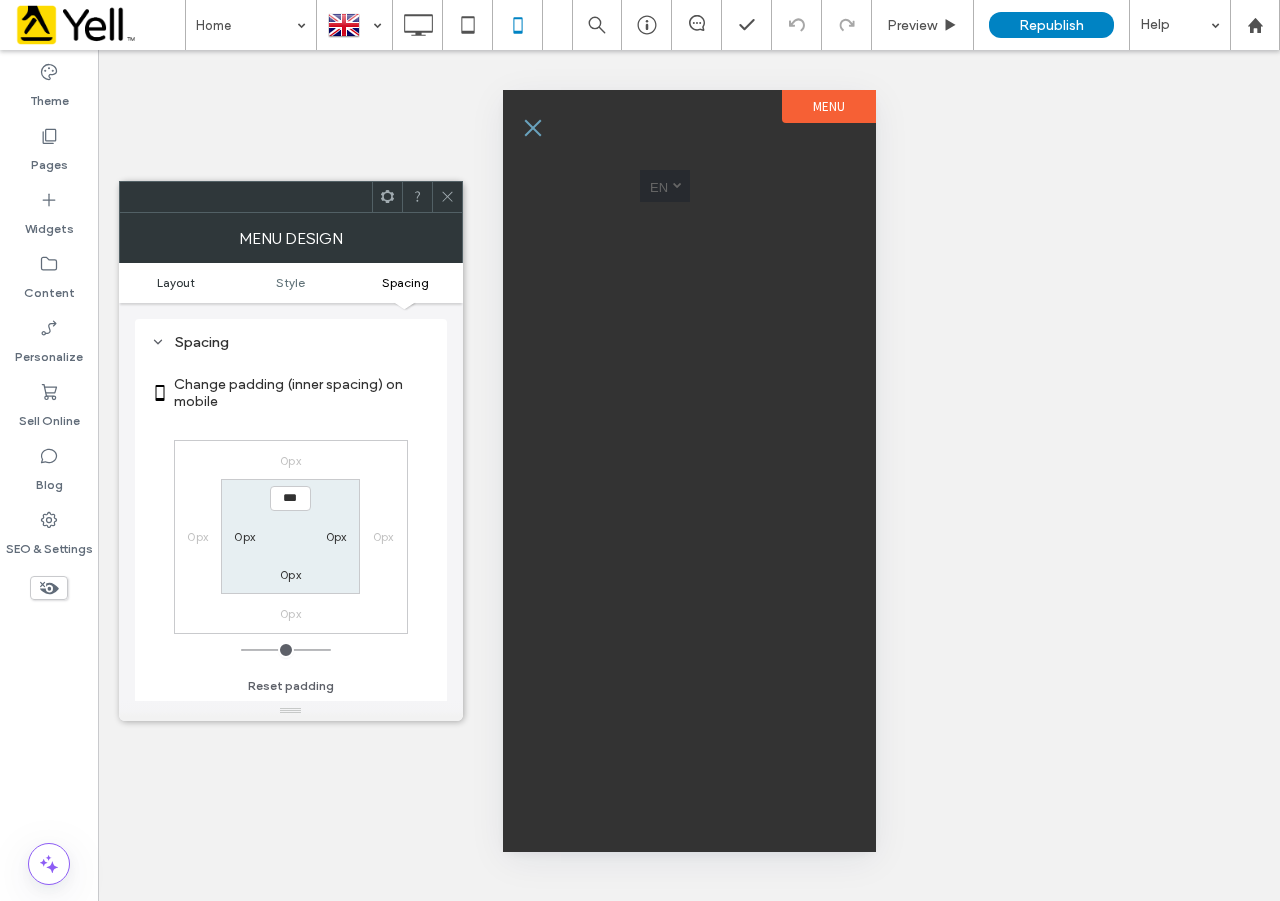 click on "Layout" at bounding box center [176, 282] 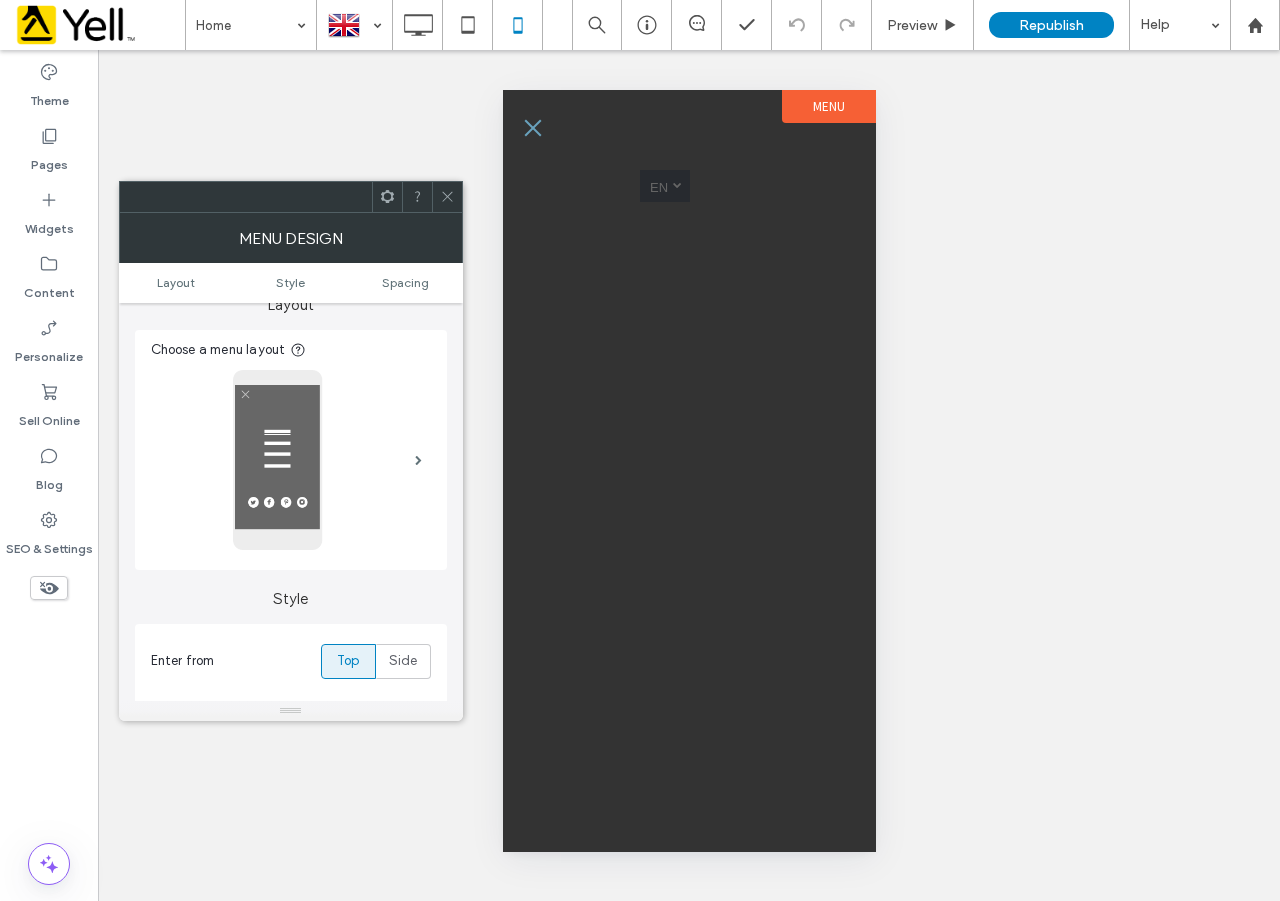 scroll, scrollTop: 0, scrollLeft: 0, axis: both 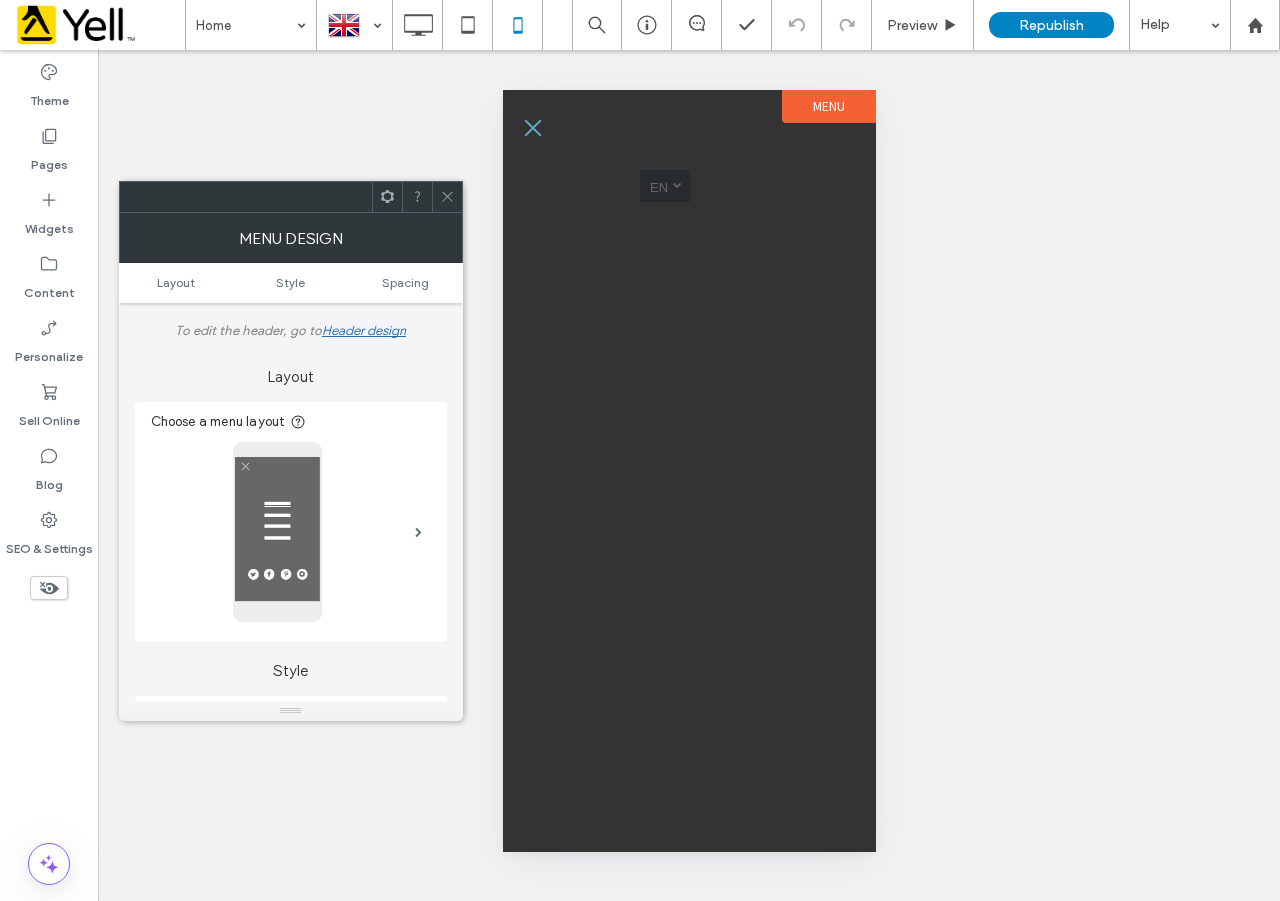 click 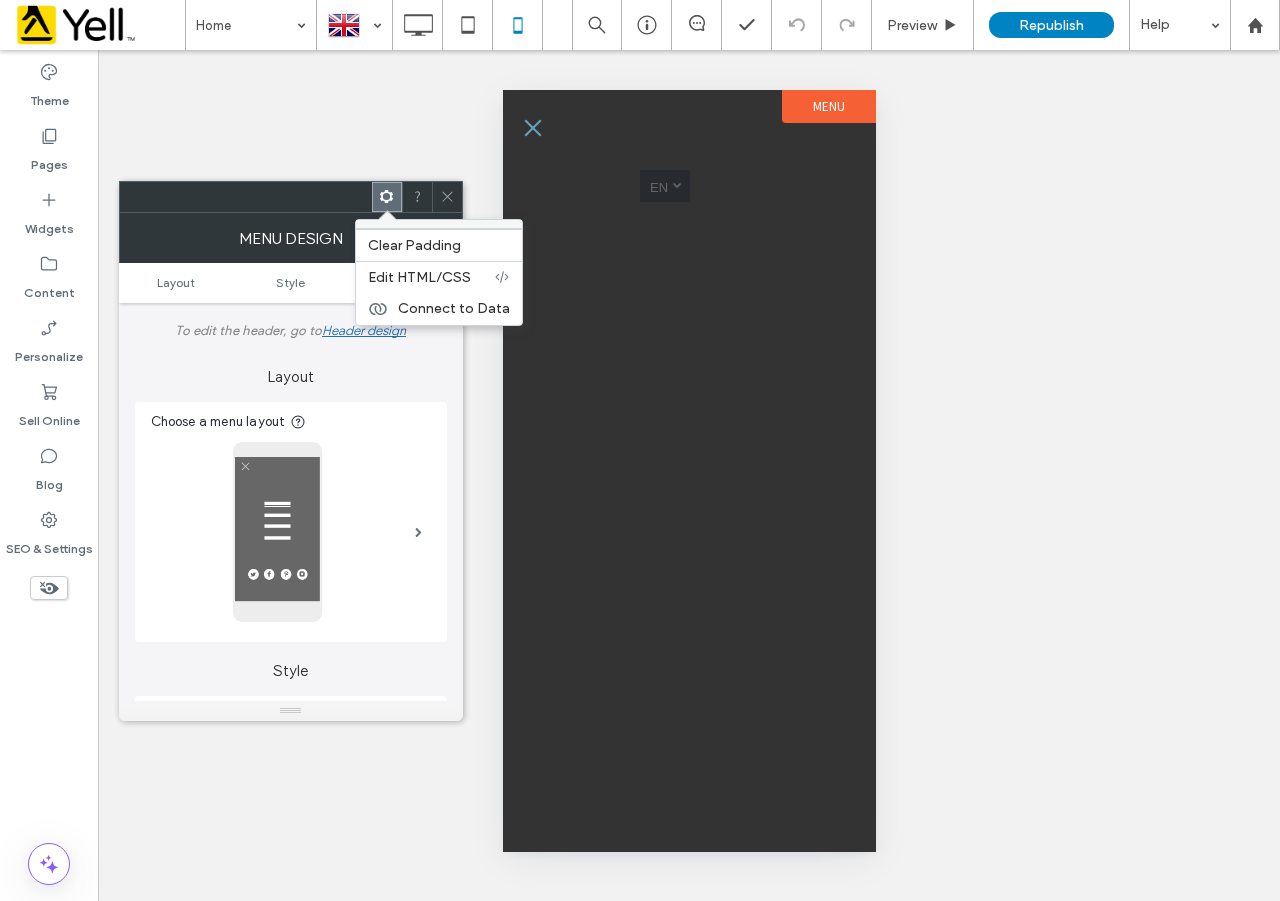 click 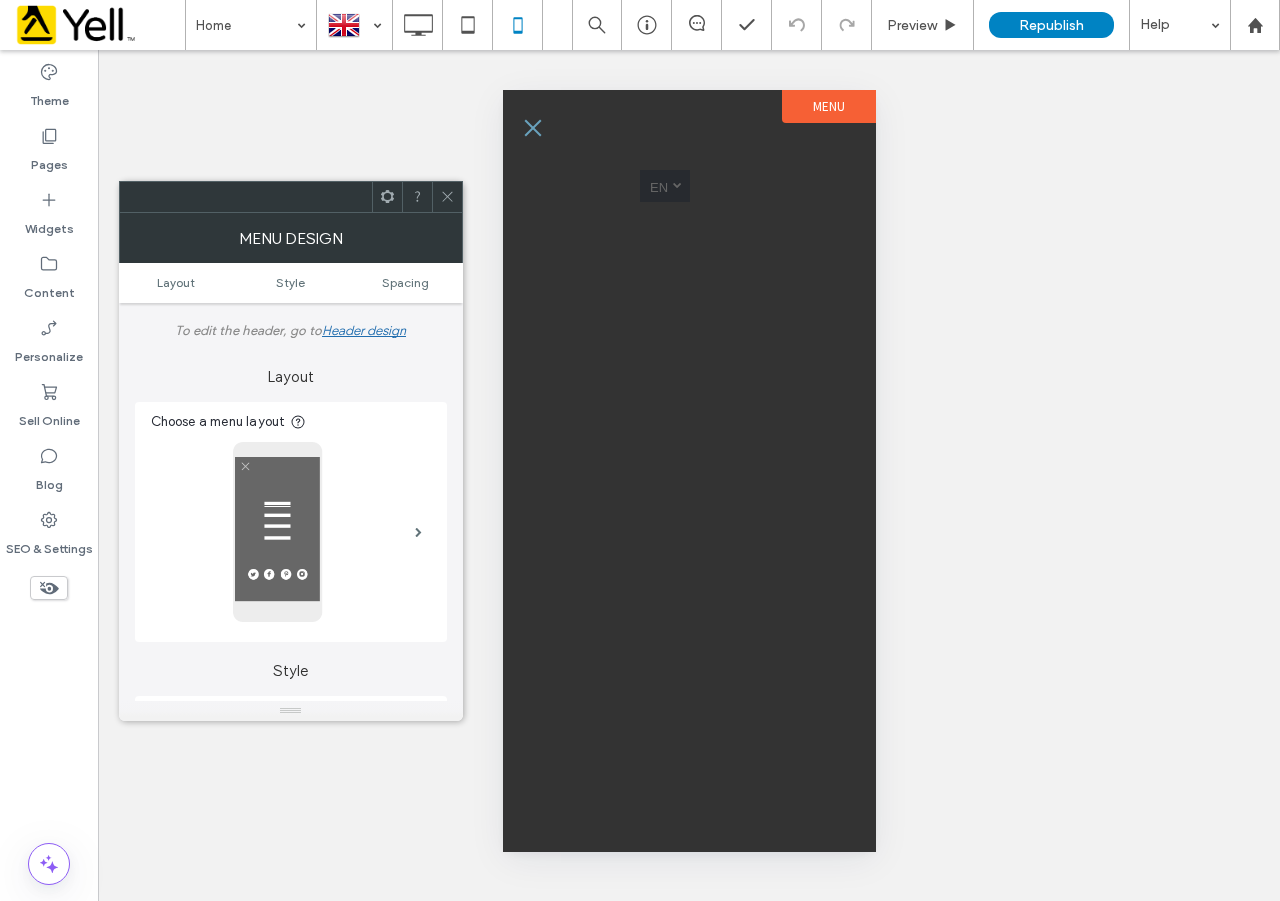 click 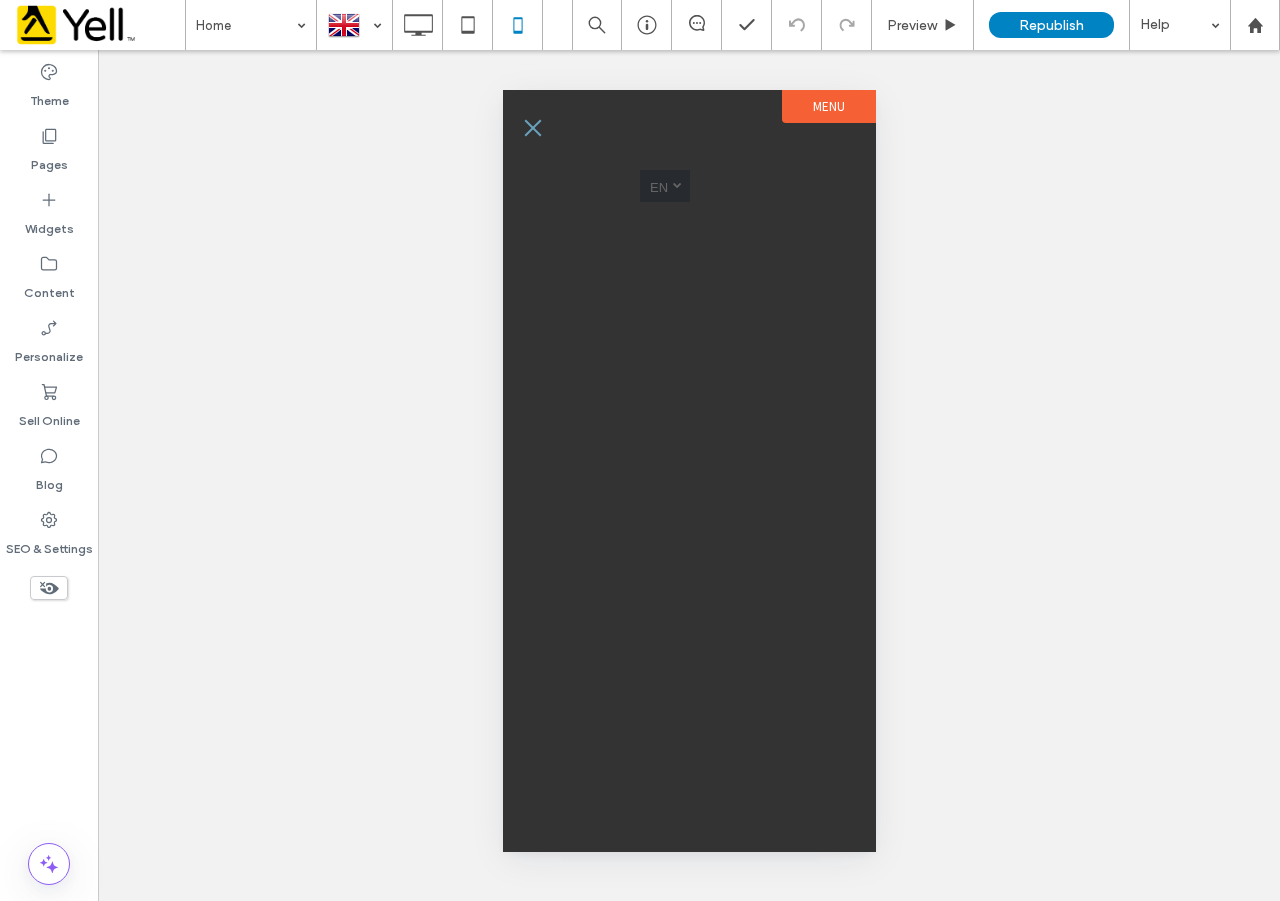 click on "Menu" at bounding box center (828, 106) 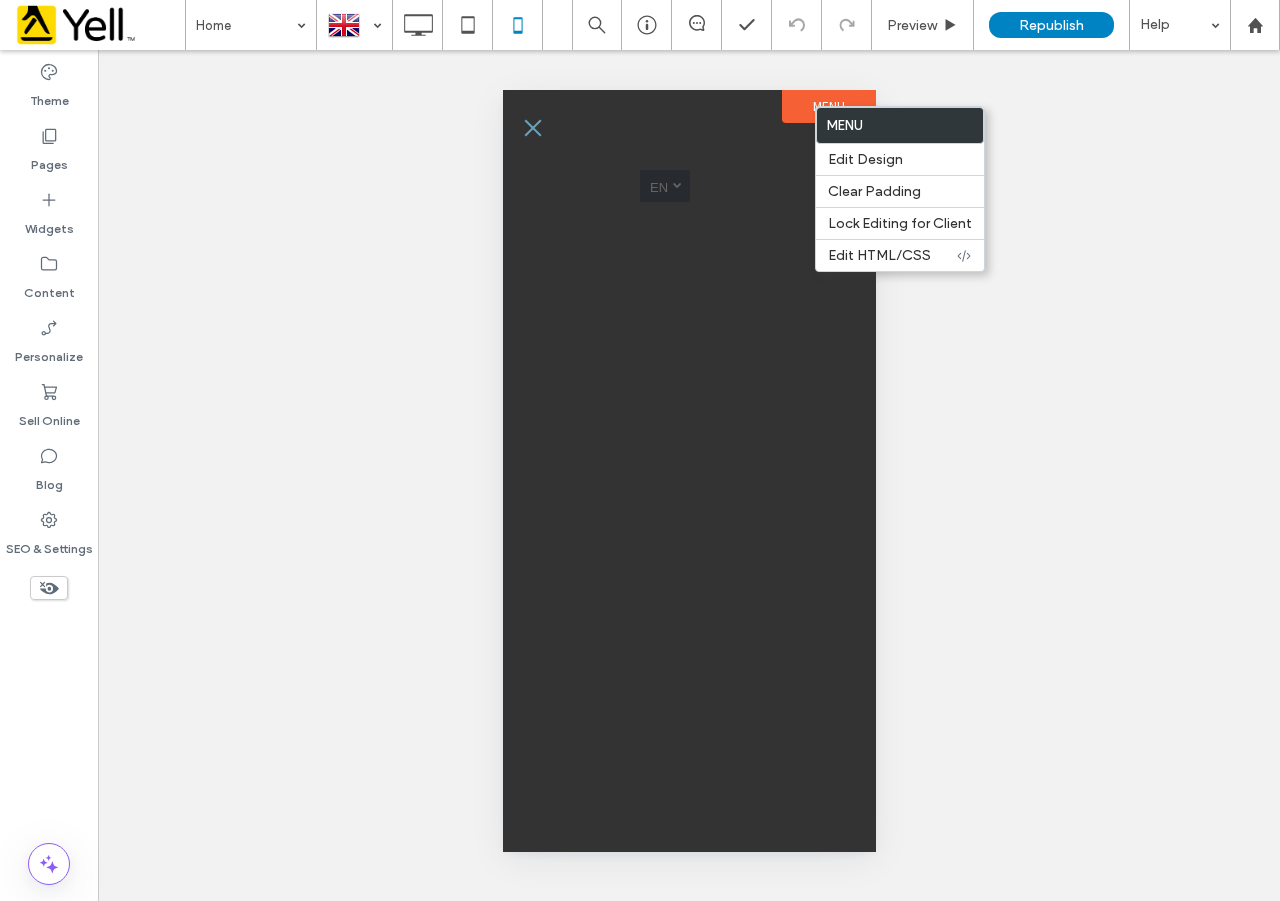 click at bounding box center (532, 128) 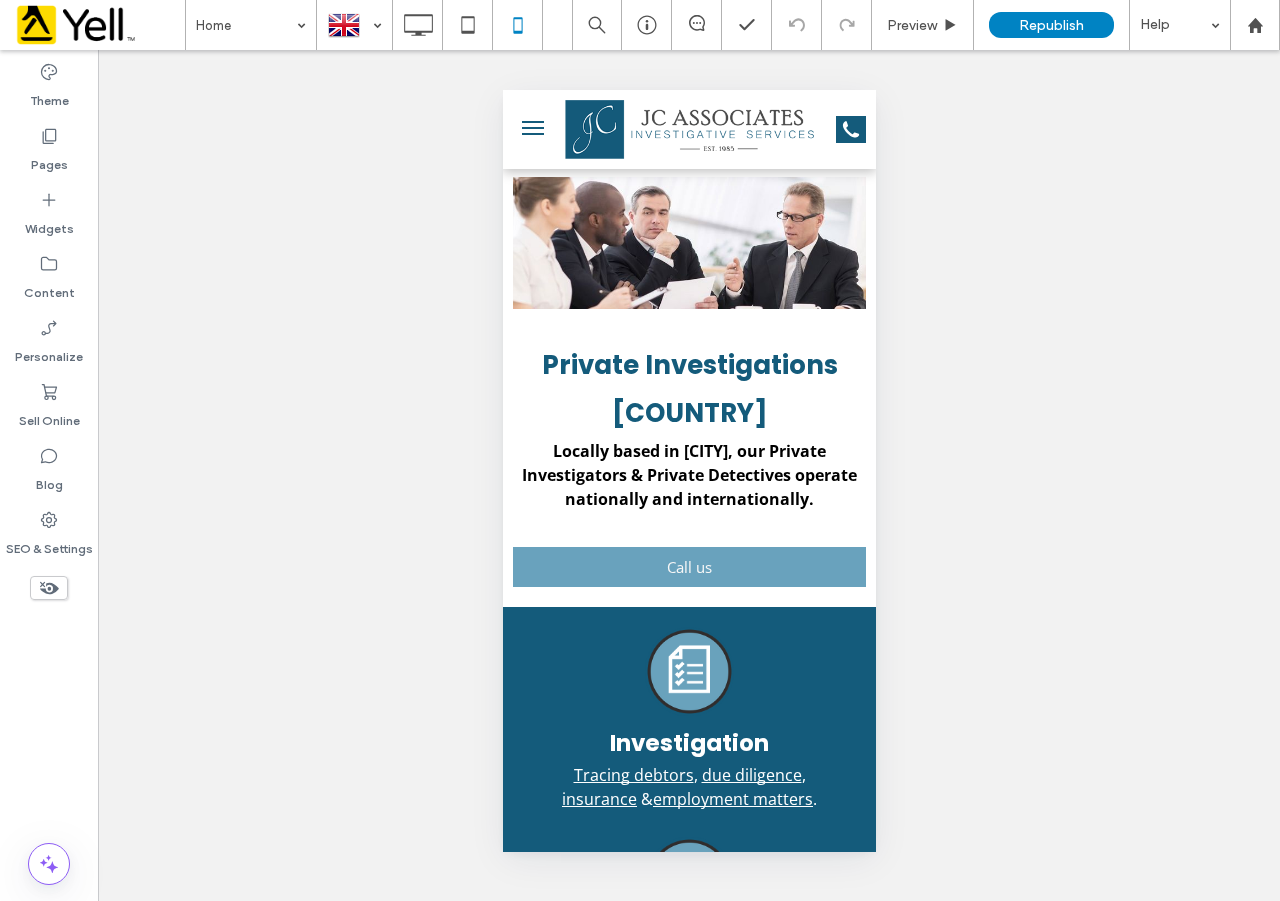 click at bounding box center [532, 134] 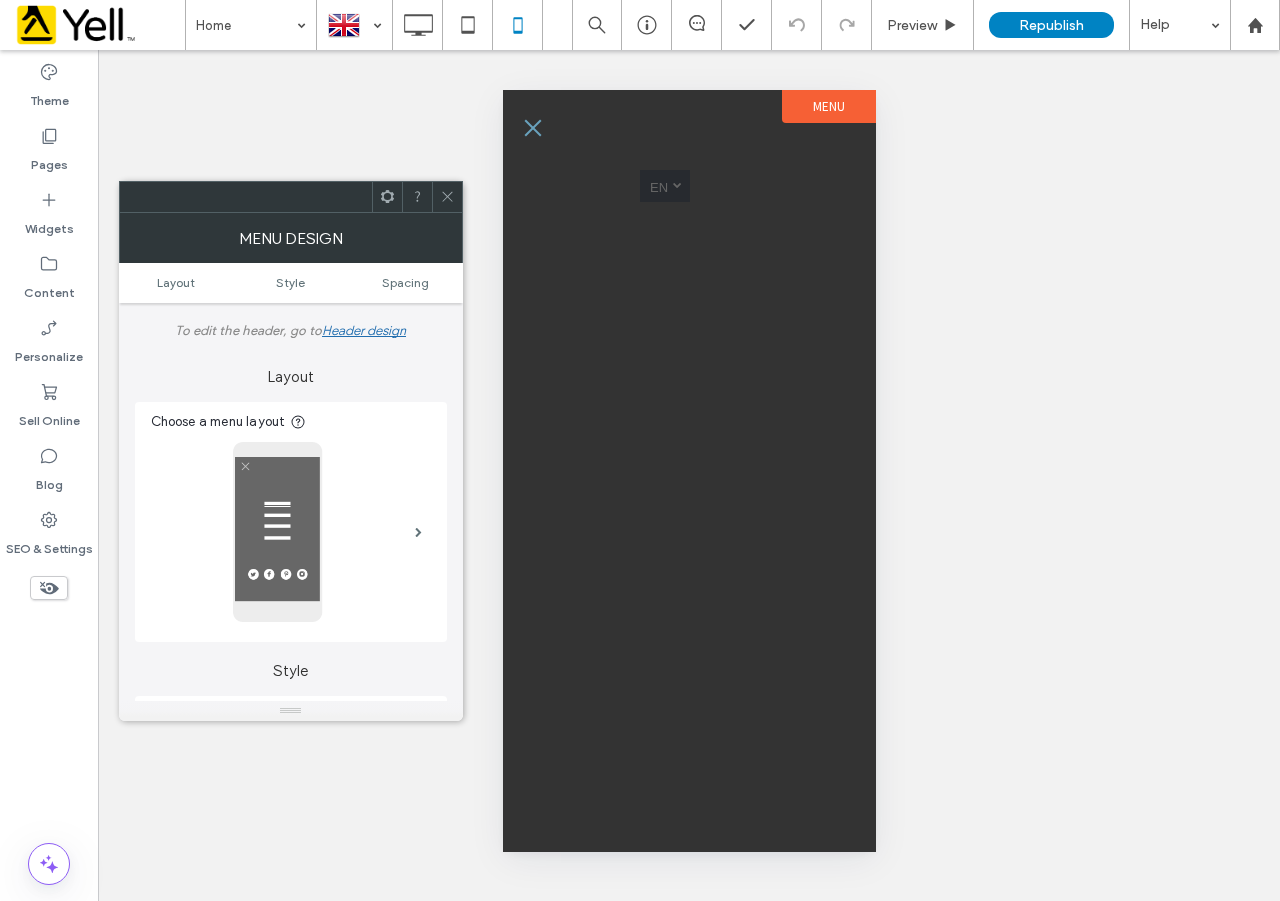 click on "Header design" at bounding box center (364, 330) 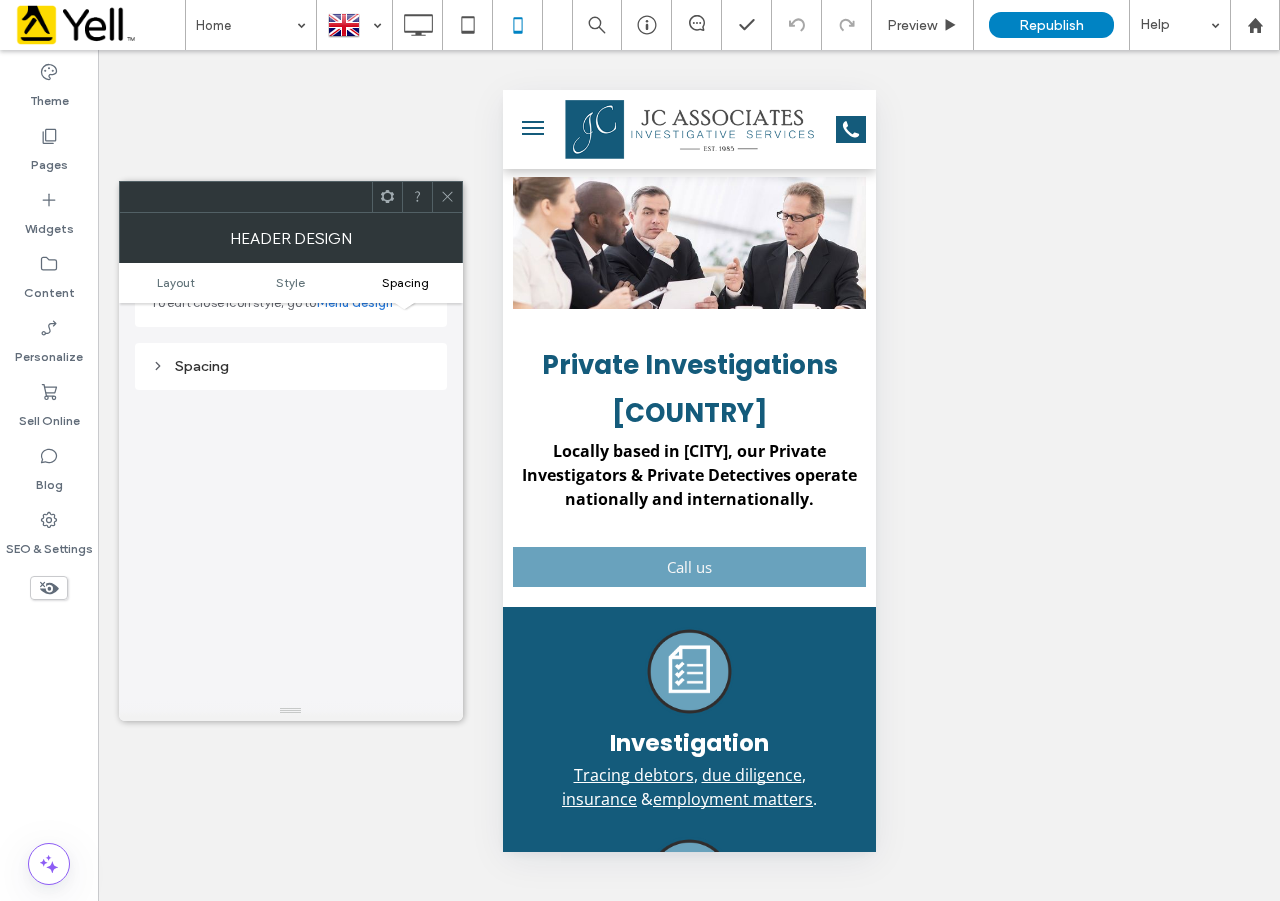 scroll, scrollTop: 1001, scrollLeft: 0, axis: vertical 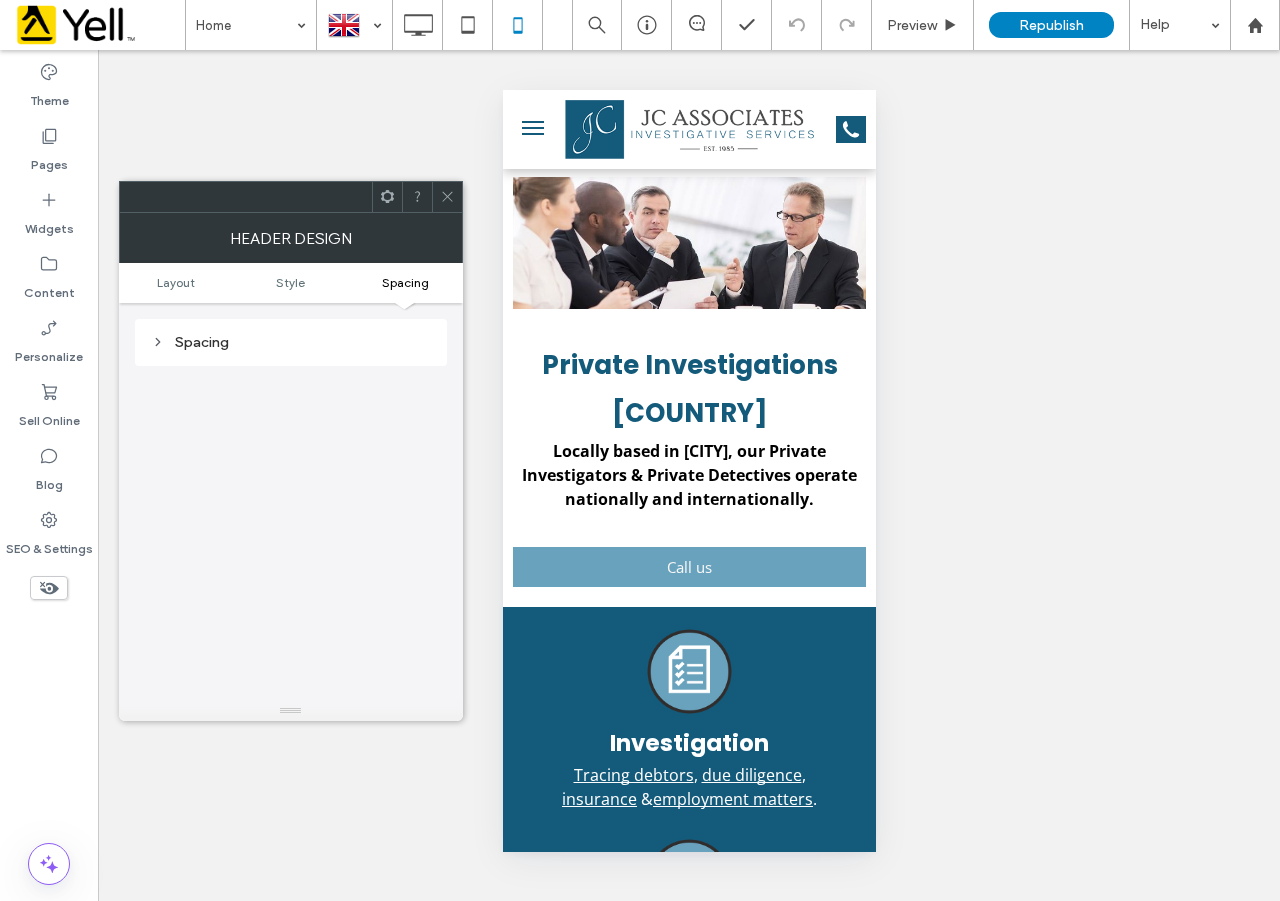 drag, startPoint x: 448, startPoint y: 205, endPoint x: 73, endPoint y: 38, distance: 410.50458 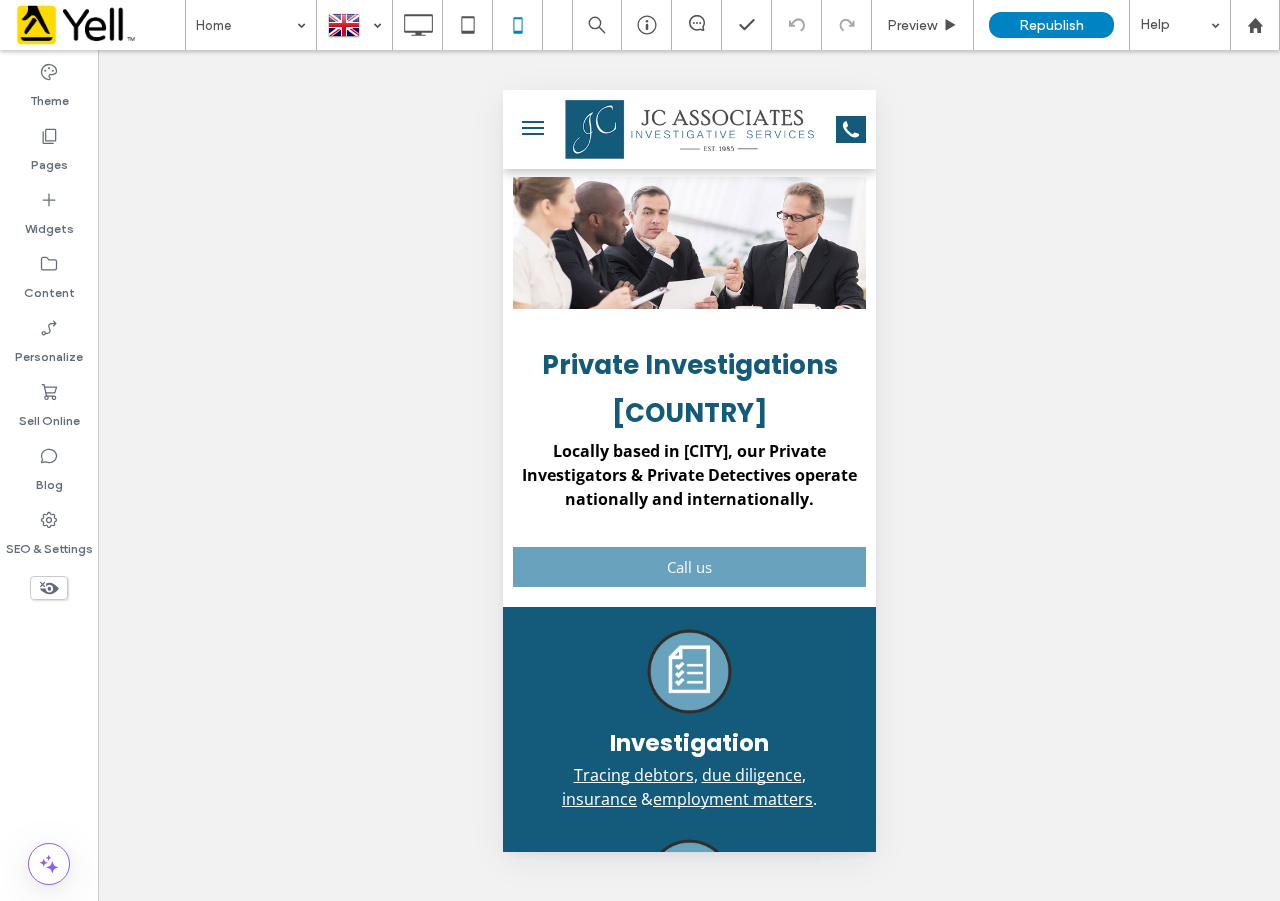 click at bounding box center (532, 128) 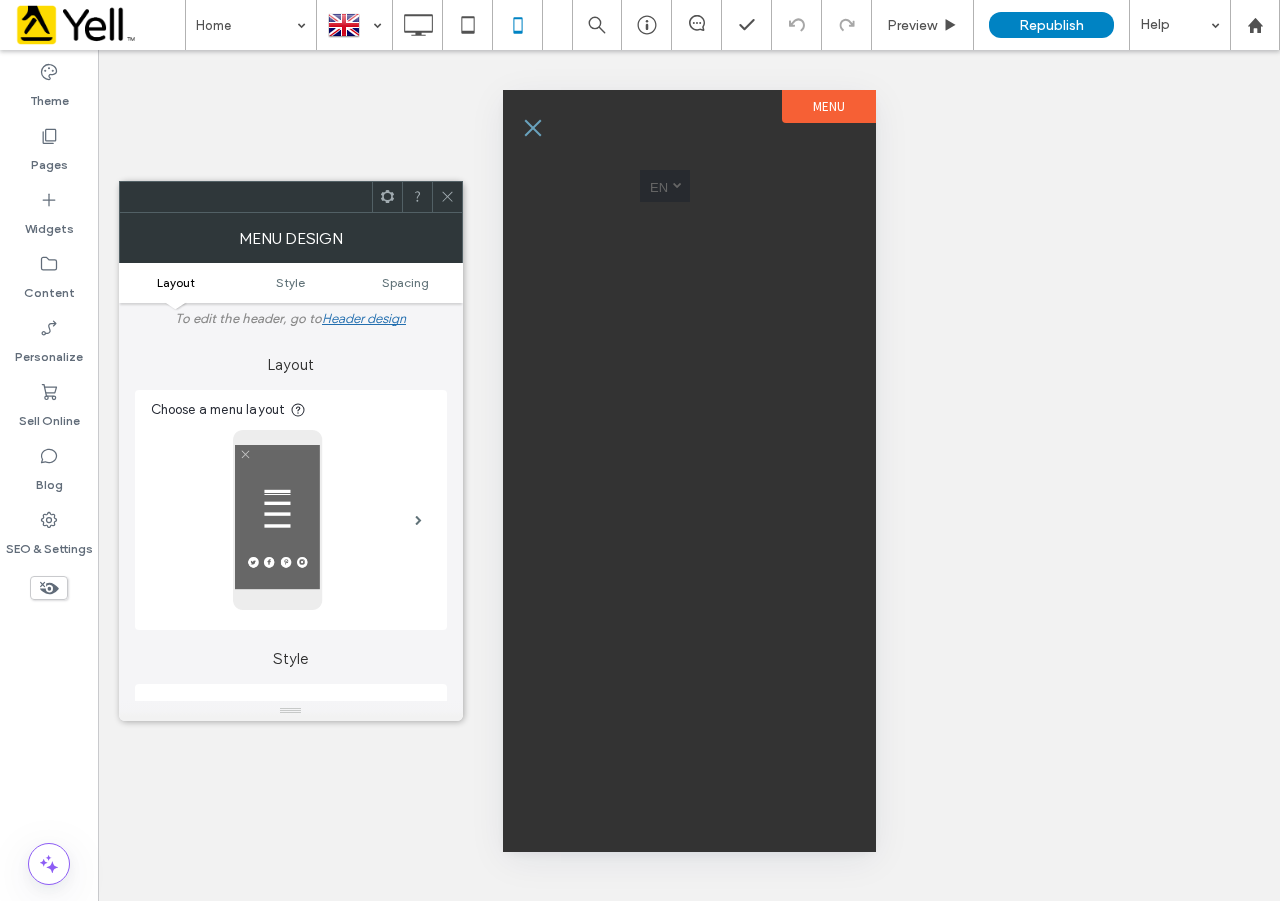 scroll, scrollTop: 0, scrollLeft: 0, axis: both 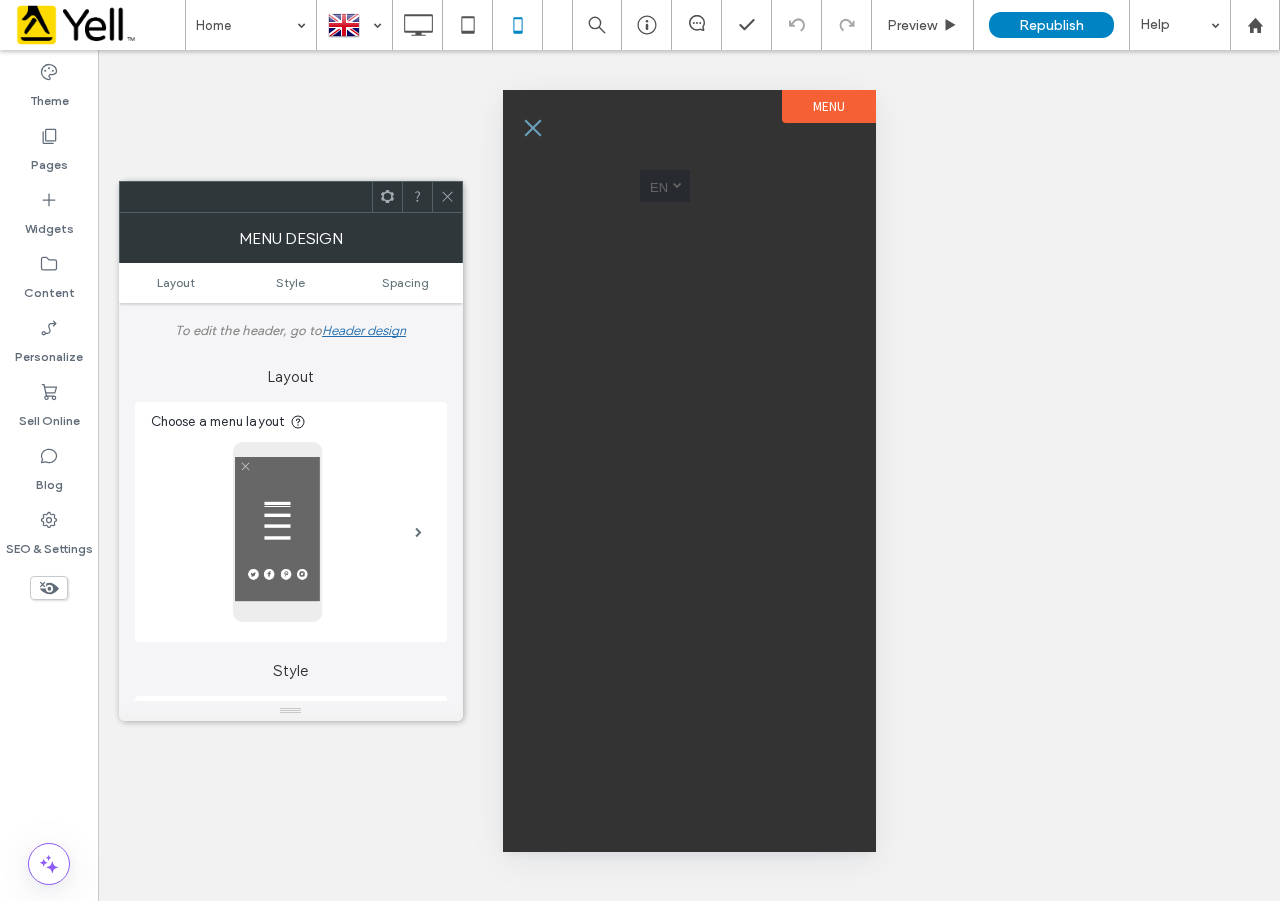 click 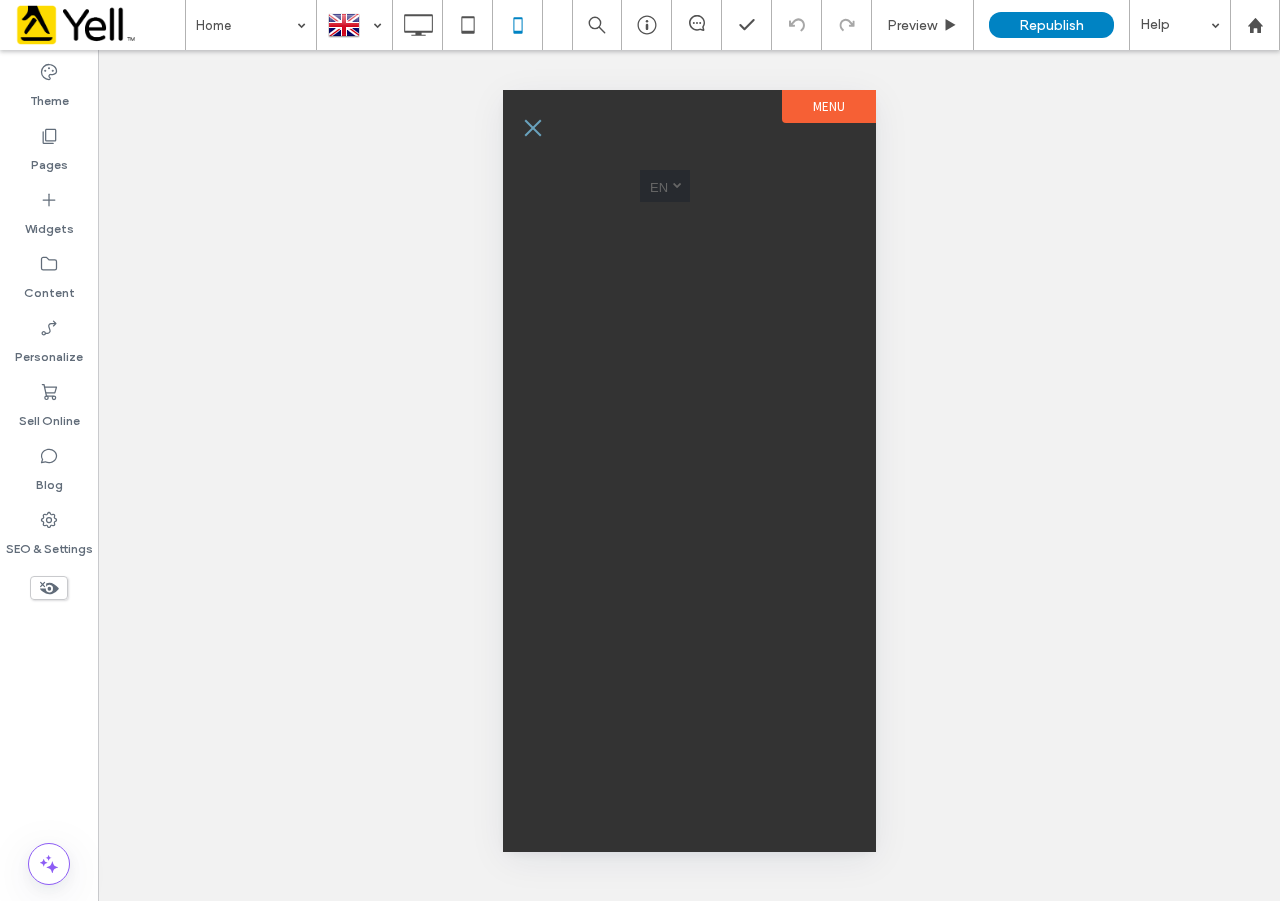 click at bounding box center (532, 128) 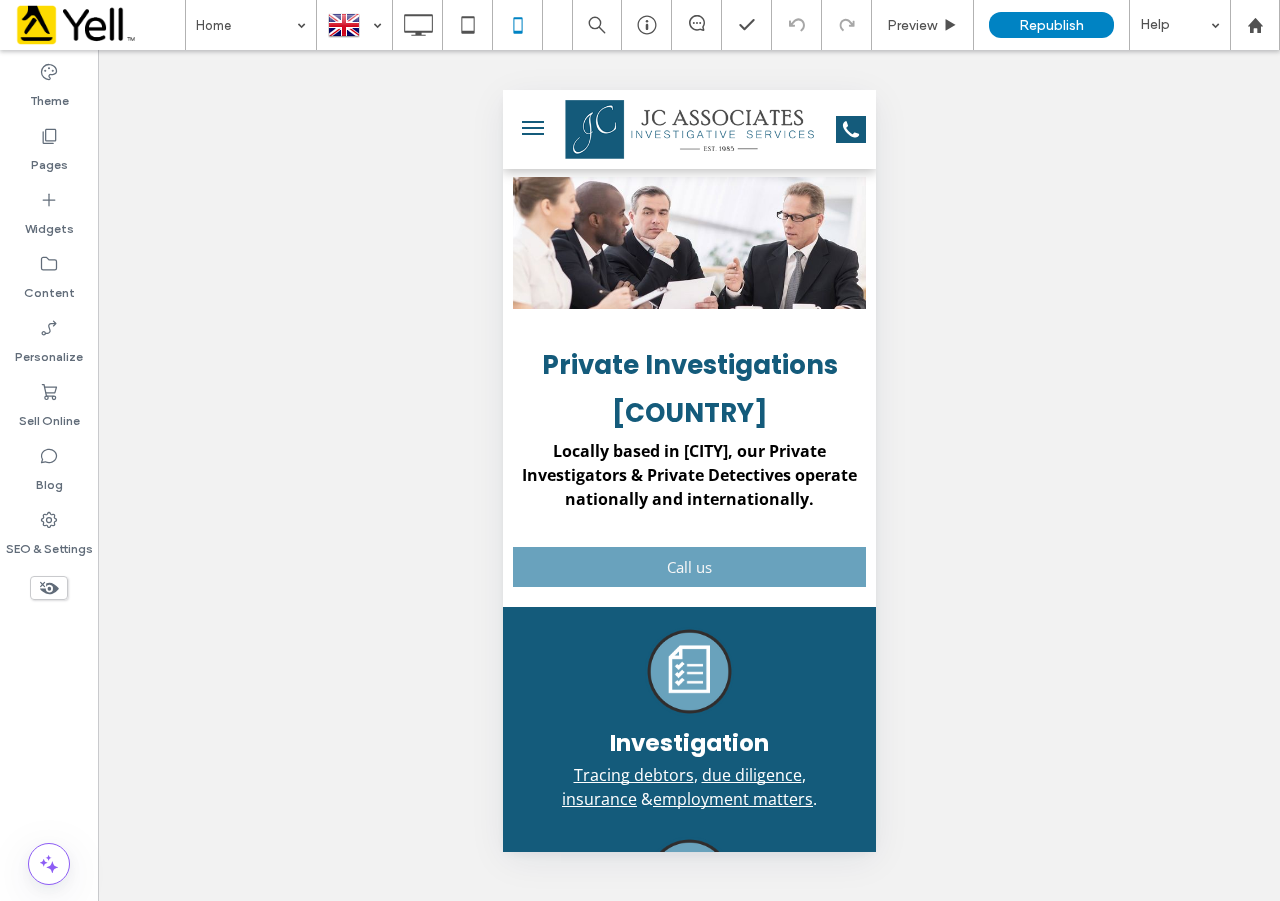 click at bounding box center (532, 128) 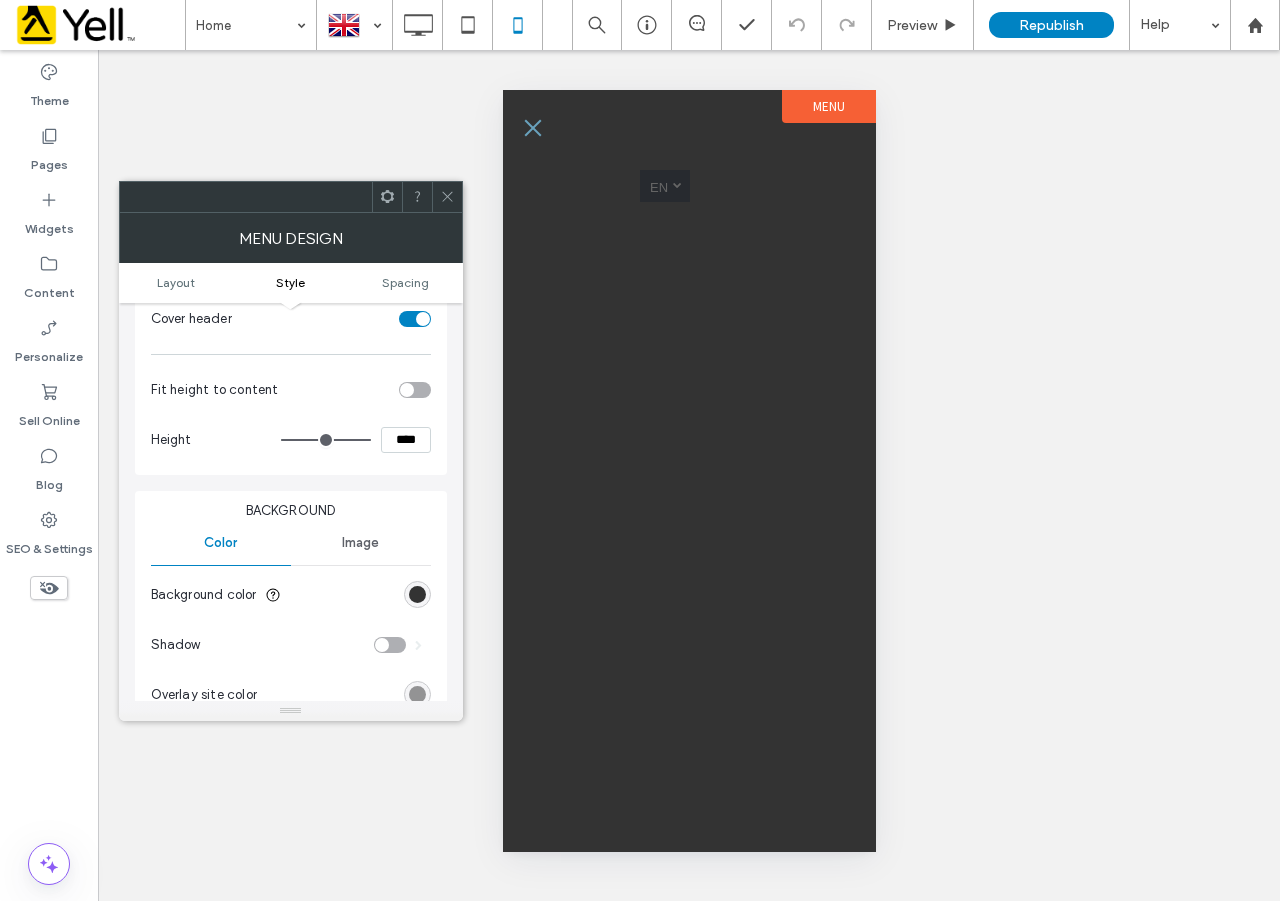 scroll, scrollTop: 233, scrollLeft: 0, axis: vertical 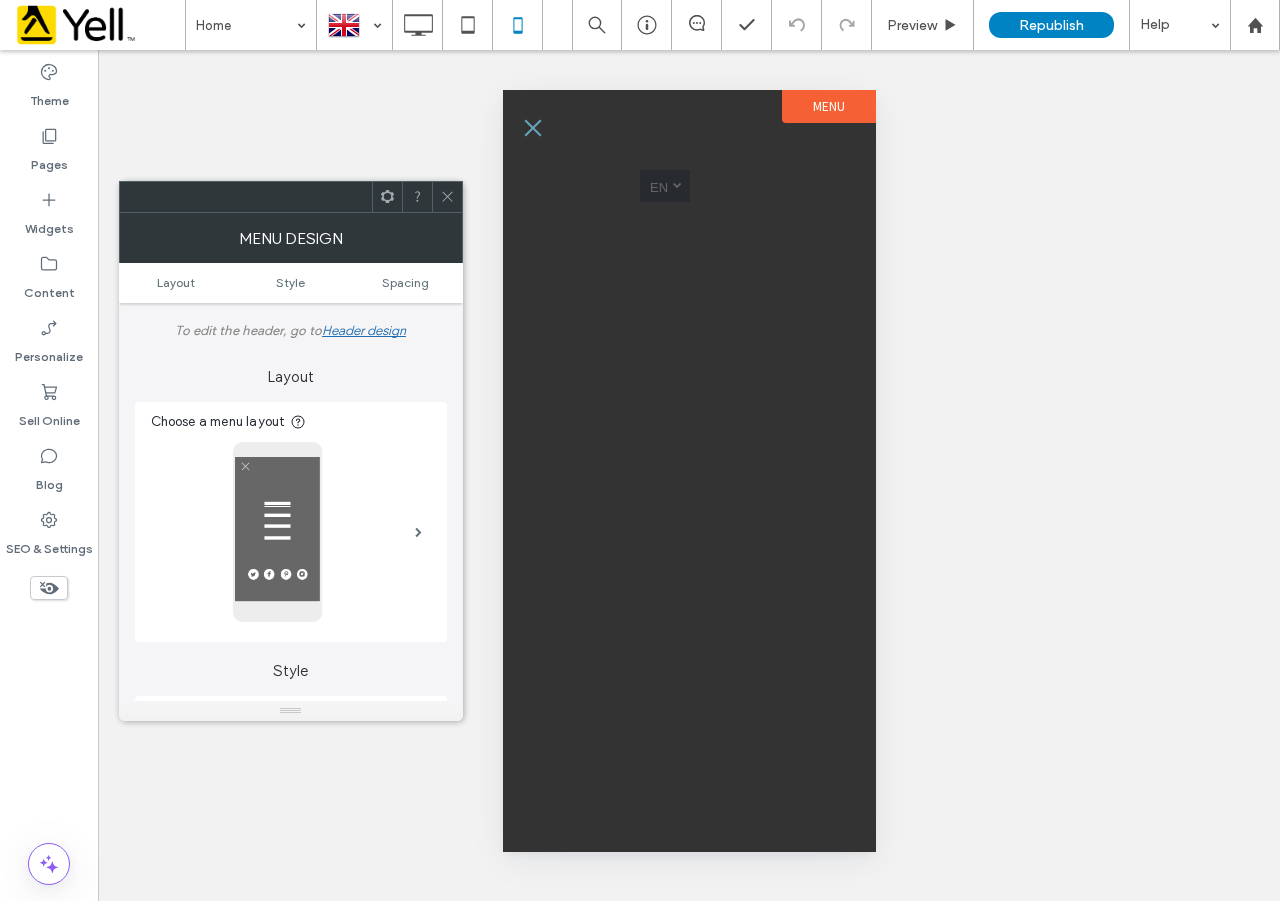 click at bounding box center [532, 128] 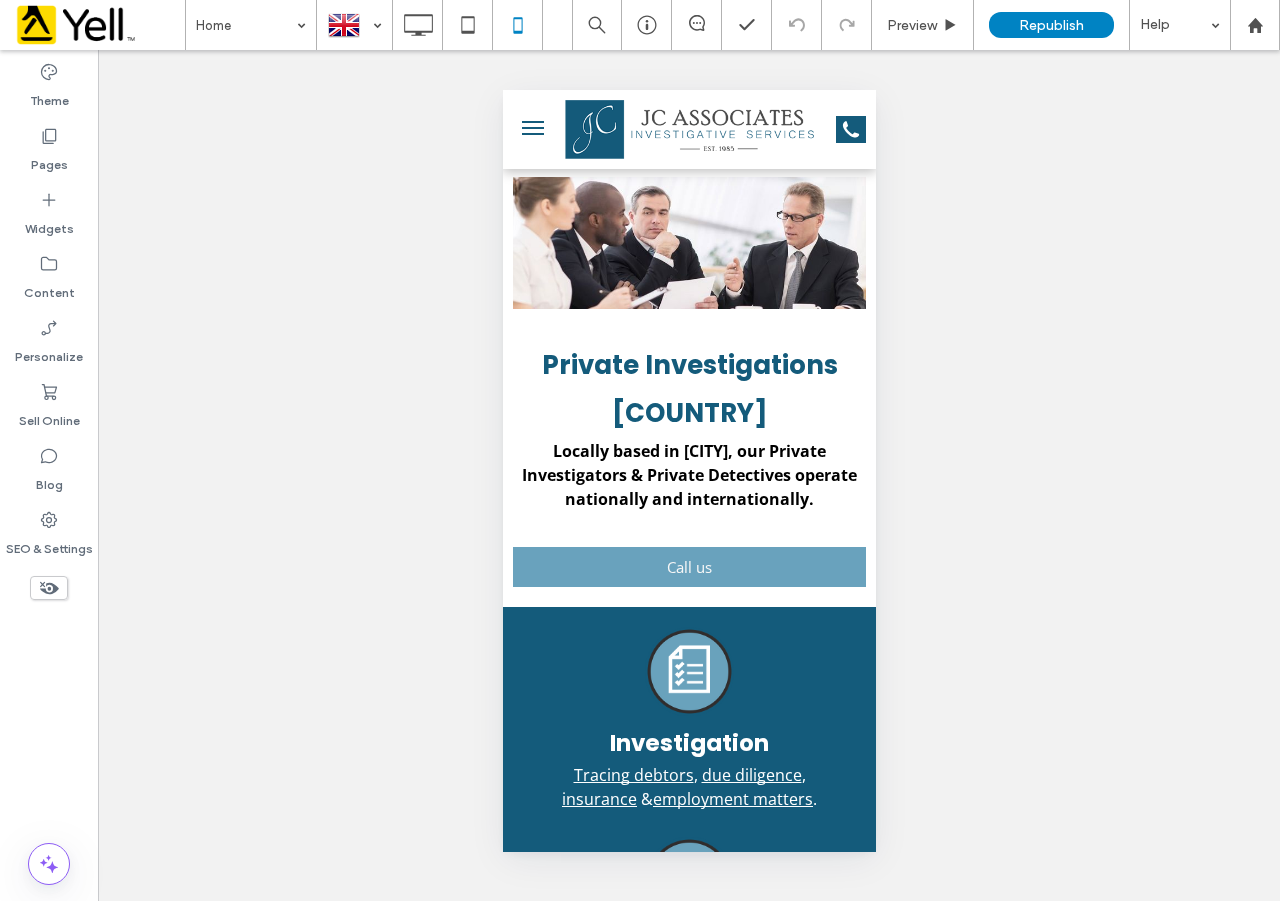 click at bounding box center (532, 128) 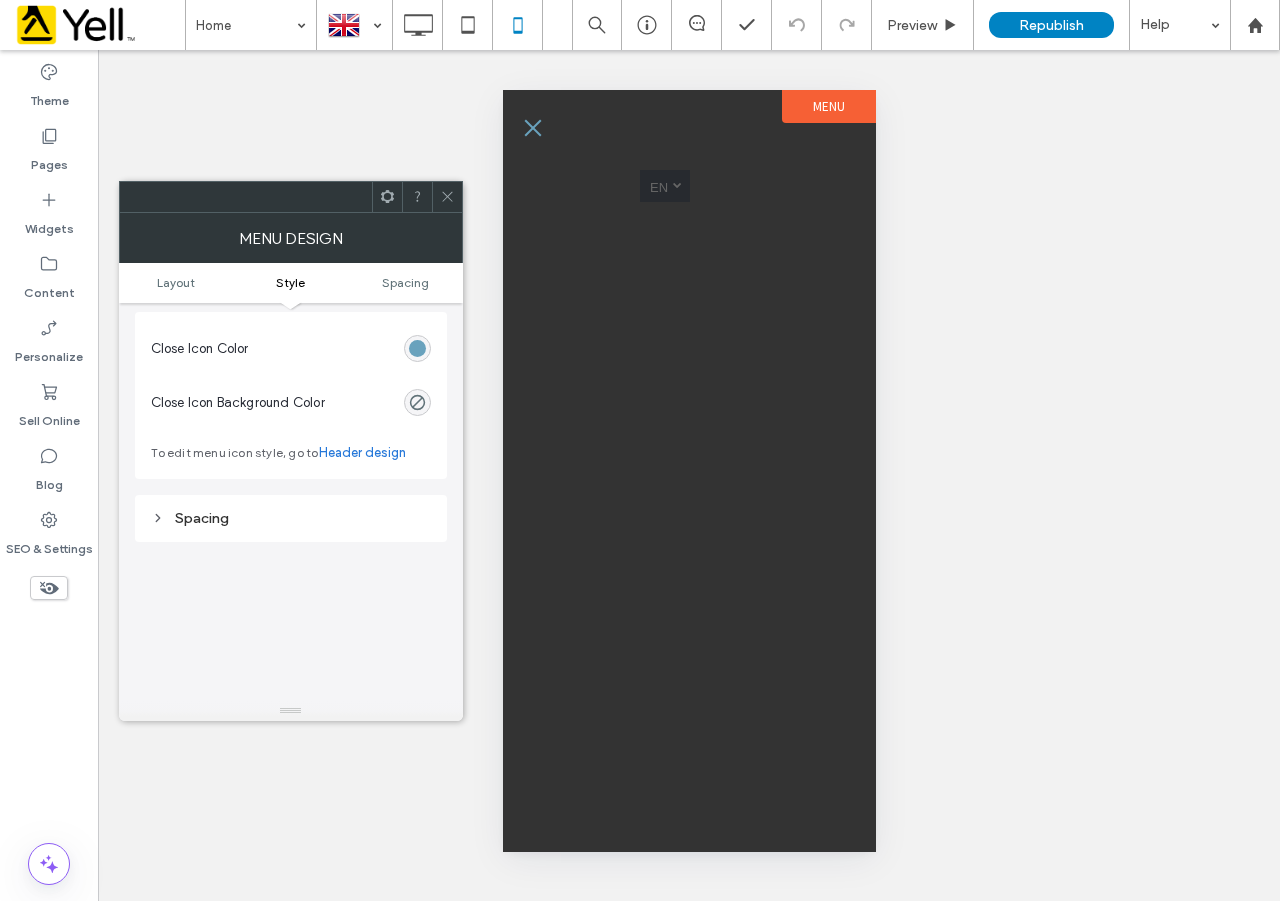 scroll, scrollTop: 933, scrollLeft: 0, axis: vertical 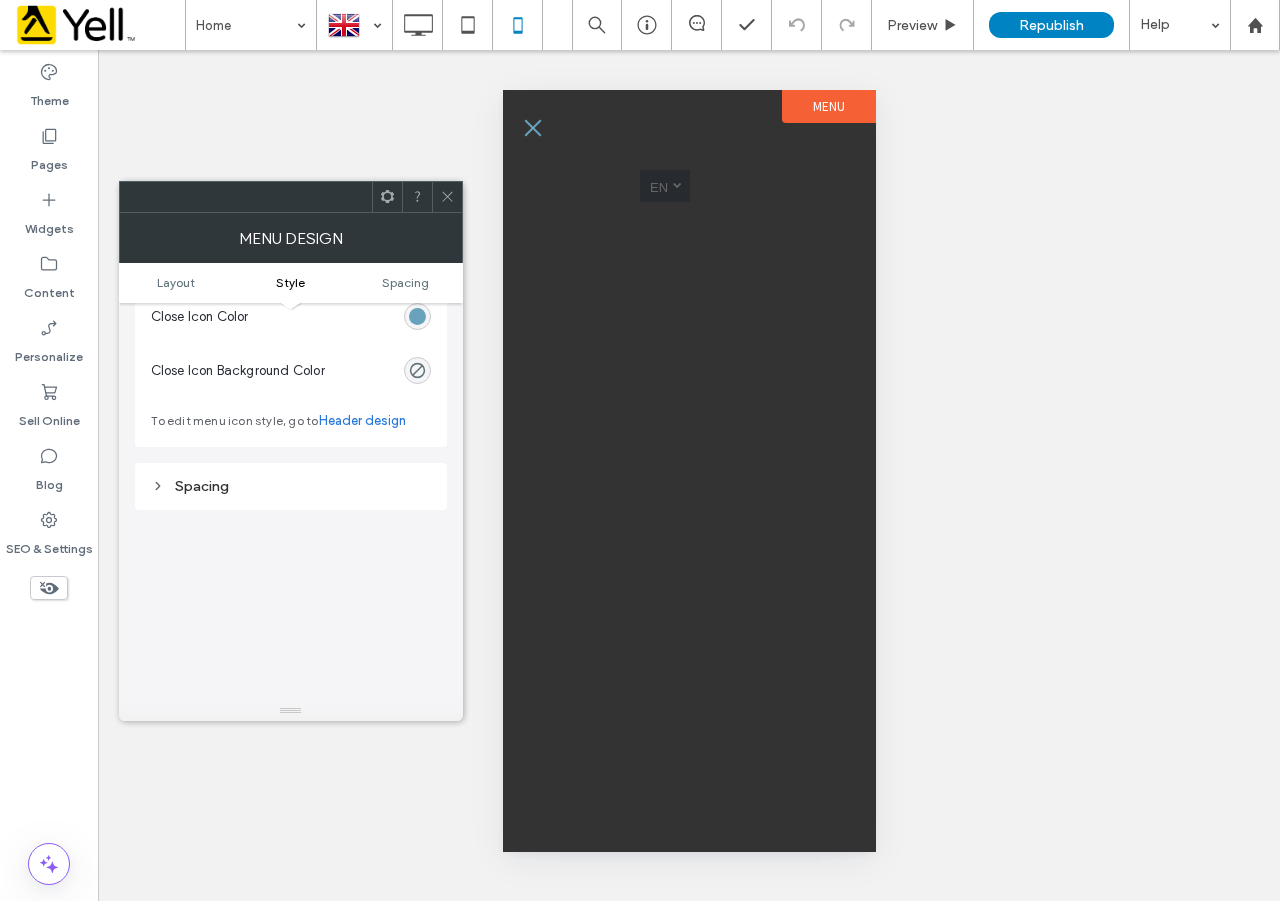 click 